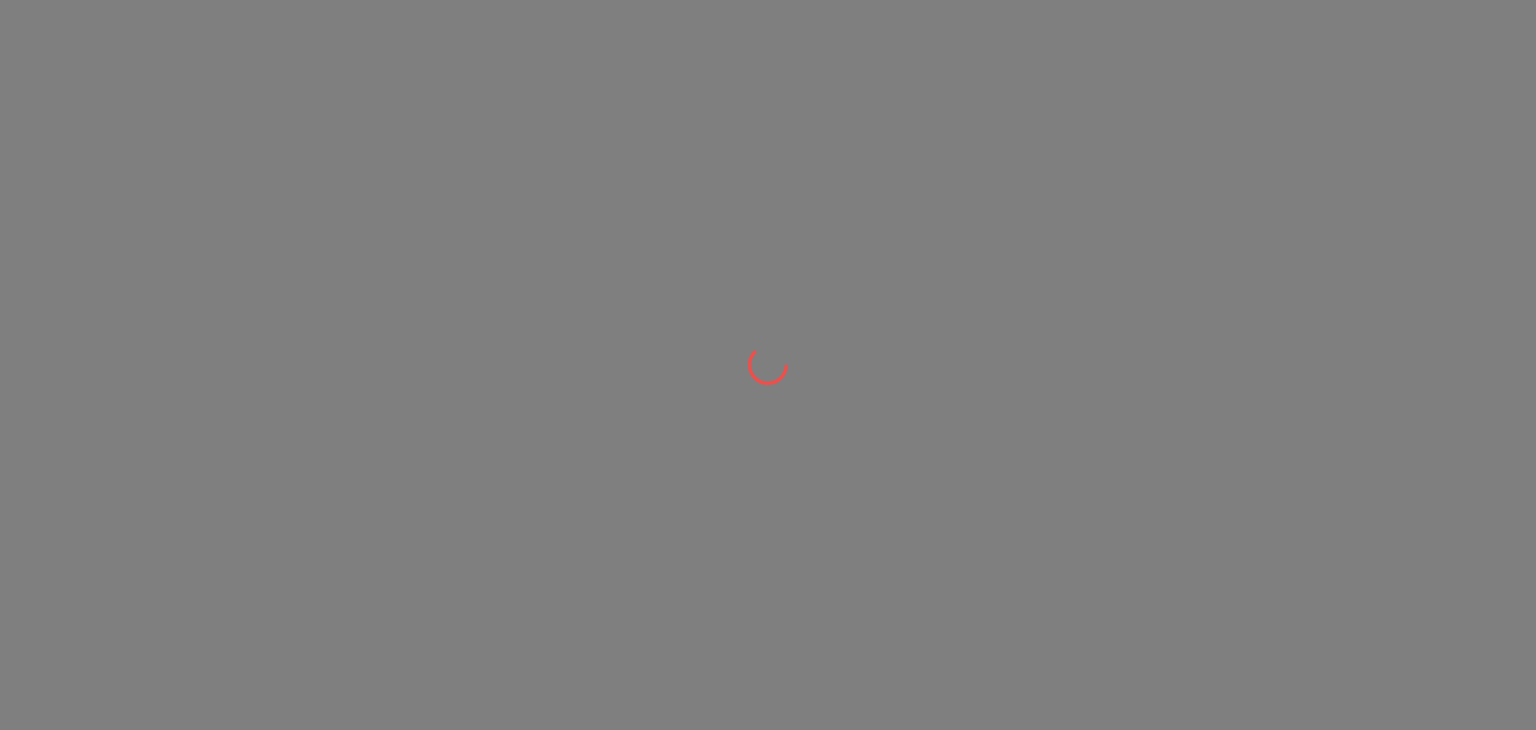 scroll, scrollTop: 0, scrollLeft: 0, axis: both 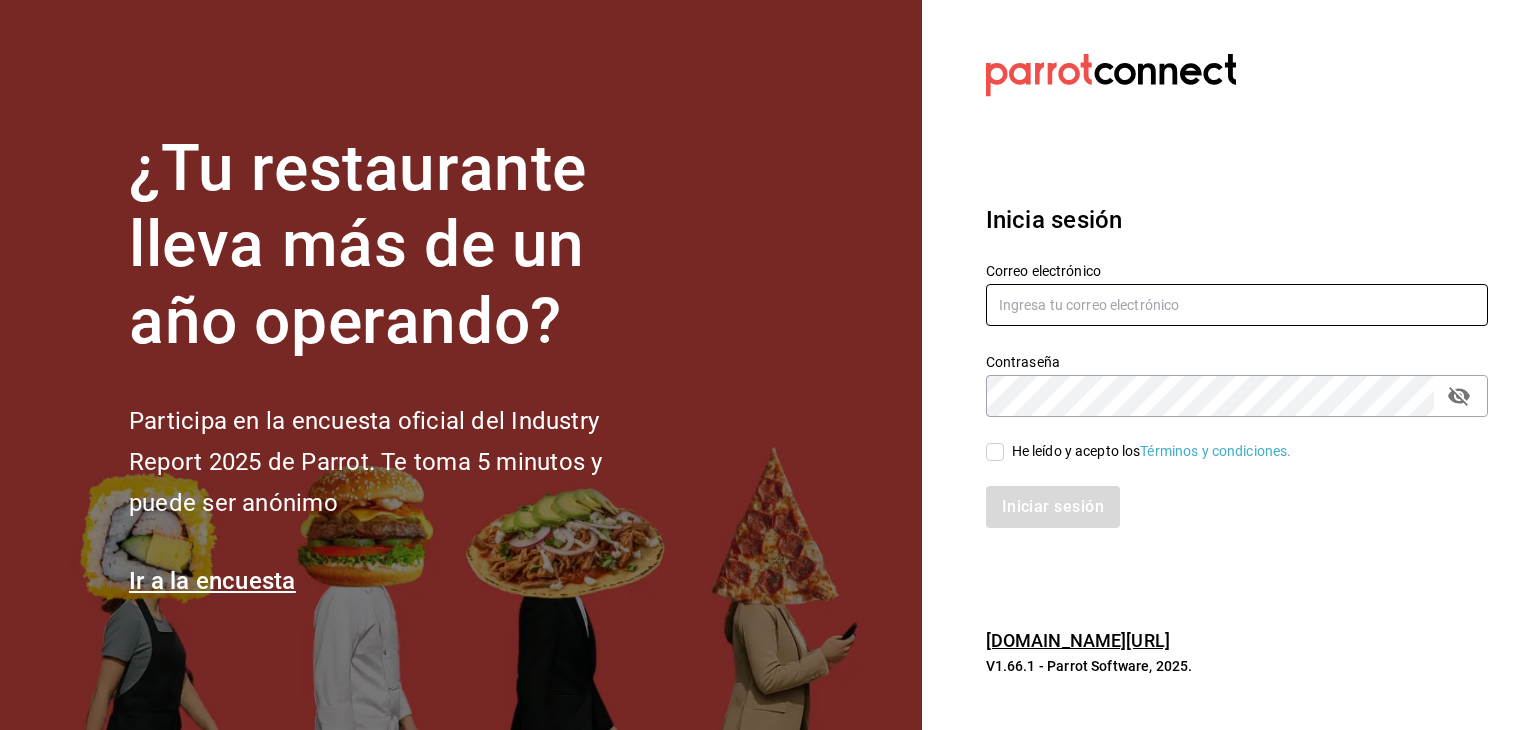 click at bounding box center (1237, 305) 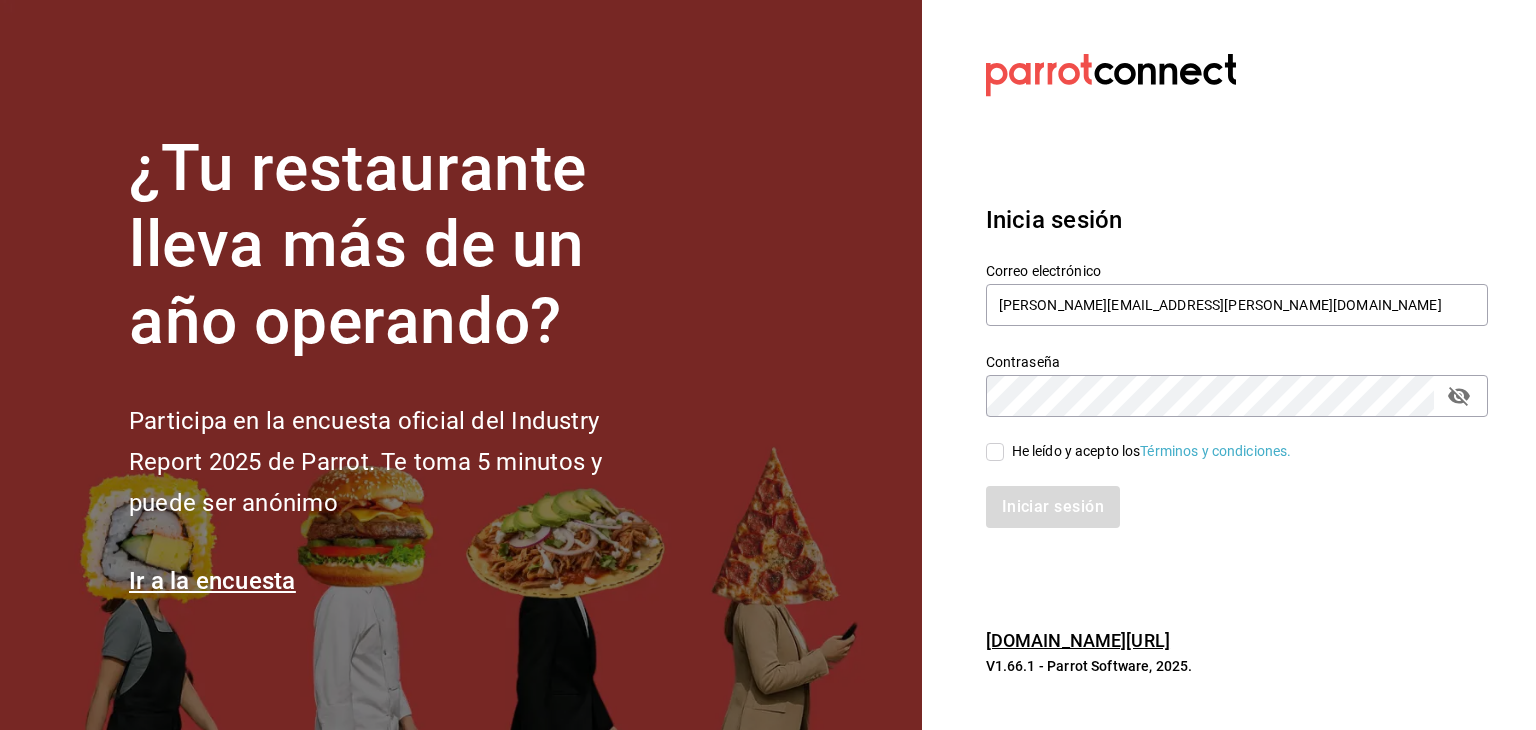 click on "He leído y acepto los  Términos y condiciones." at bounding box center [995, 452] 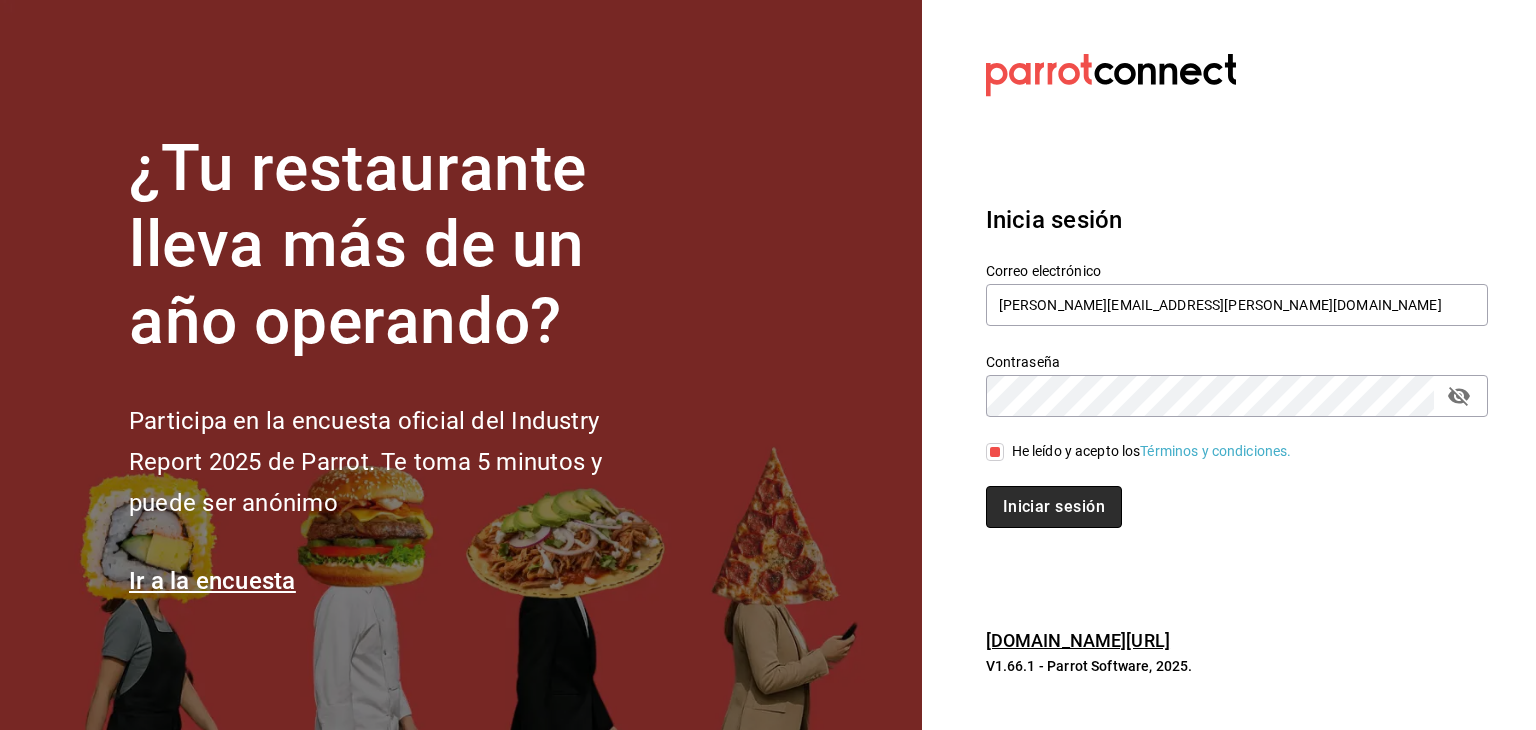 click on "Iniciar sesión" at bounding box center [1054, 507] 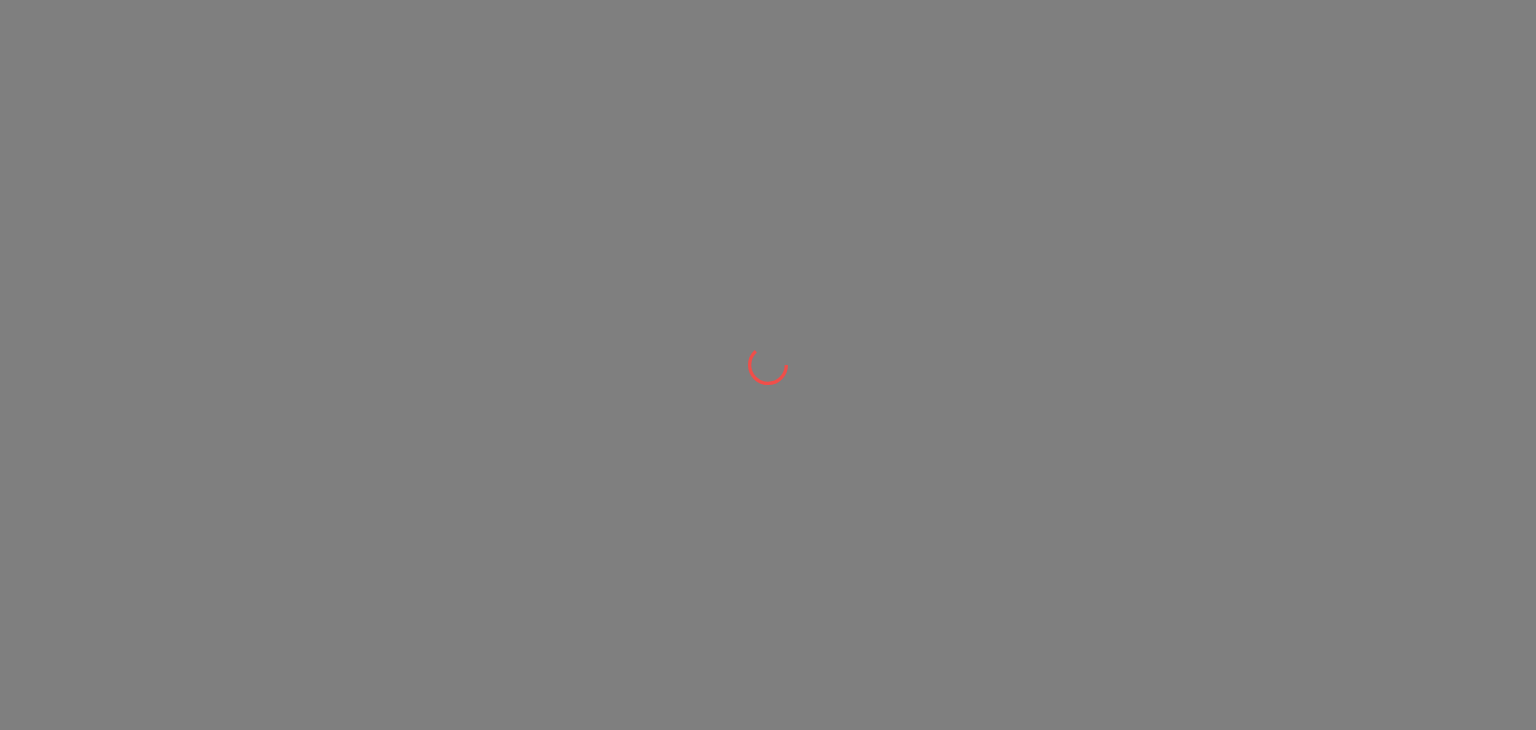 scroll, scrollTop: 0, scrollLeft: 0, axis: both 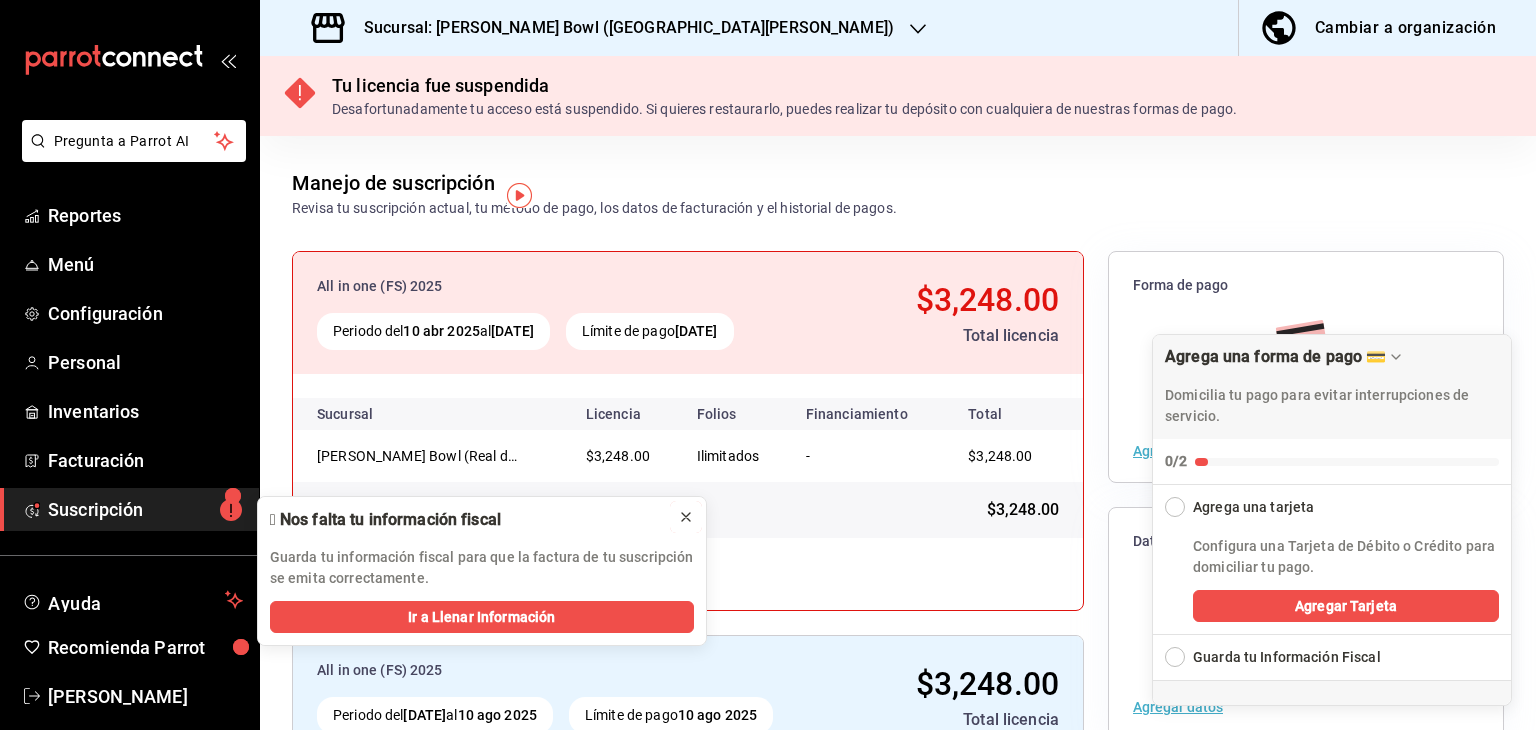 click 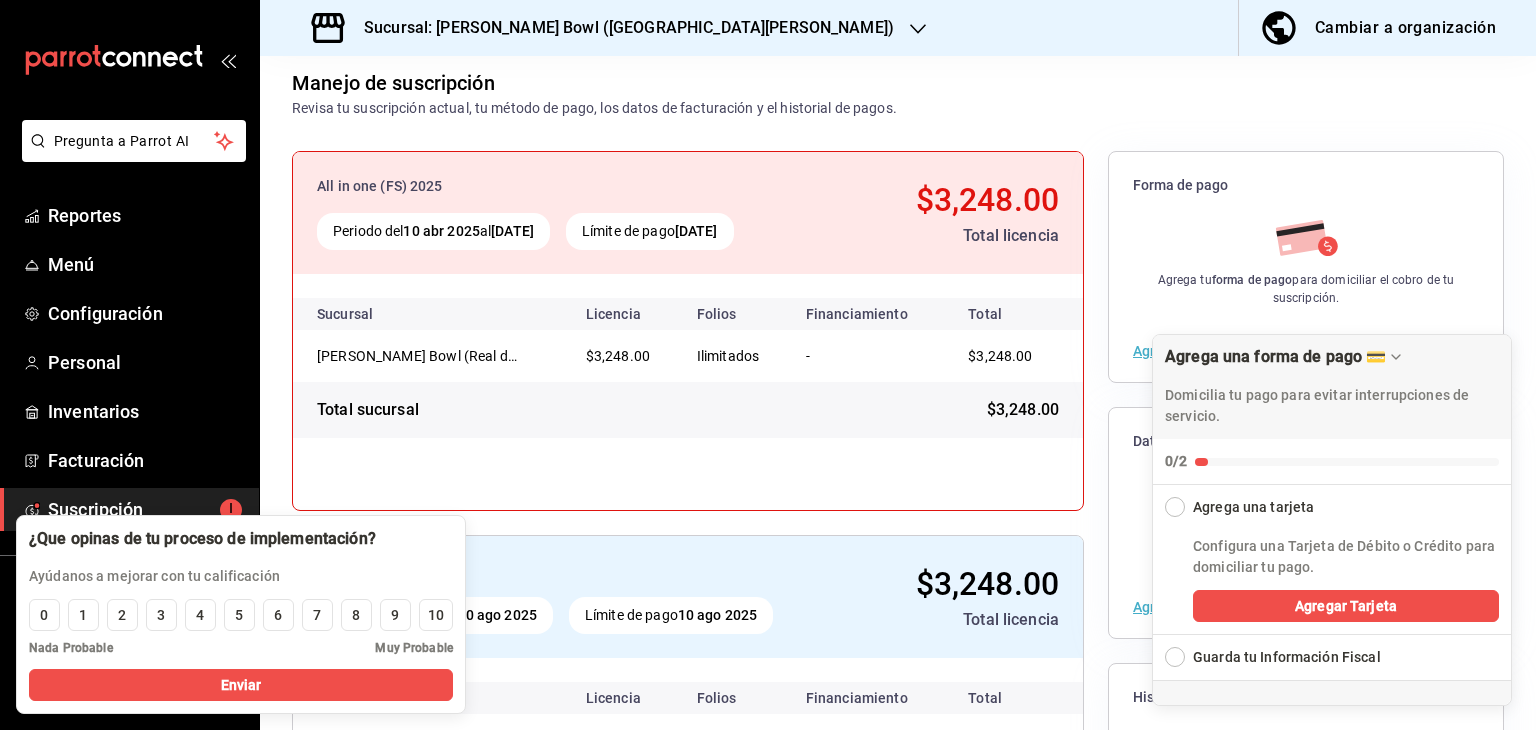 scroll, scrollTop: 96, scrollLeft: 0, axis: vertical 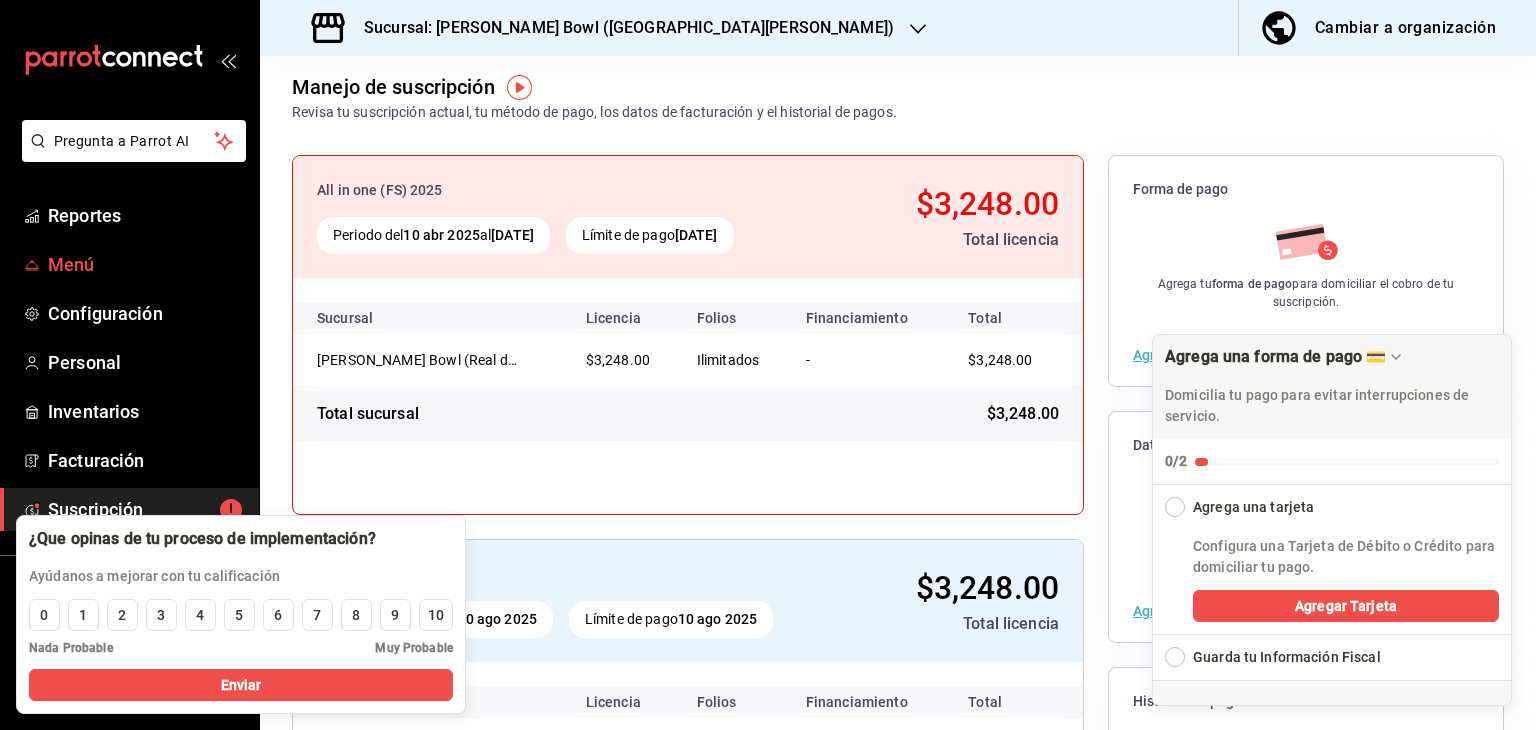 click on "Menú" at bounding box center (145, 264) 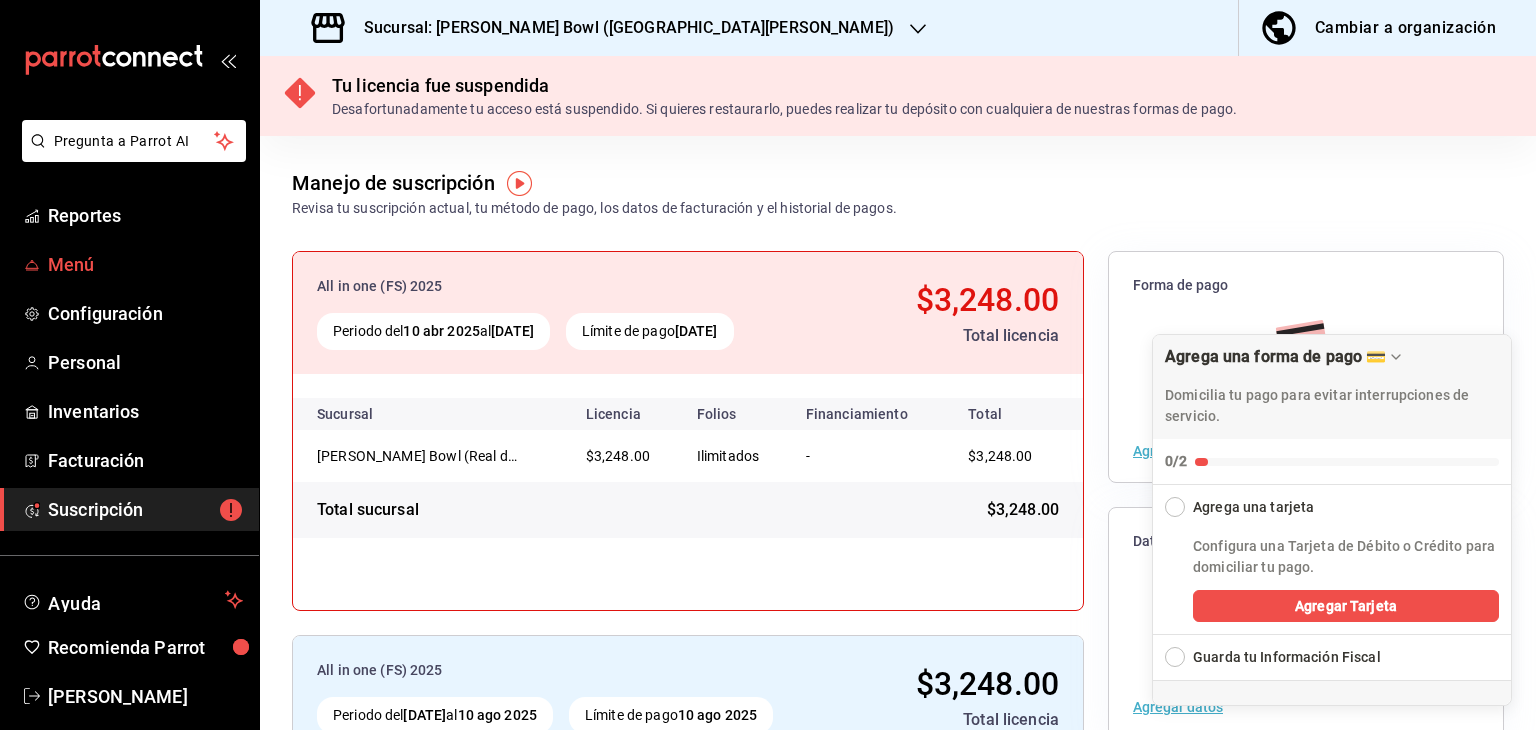 click on "Menú" at bounding box center (145, 264) 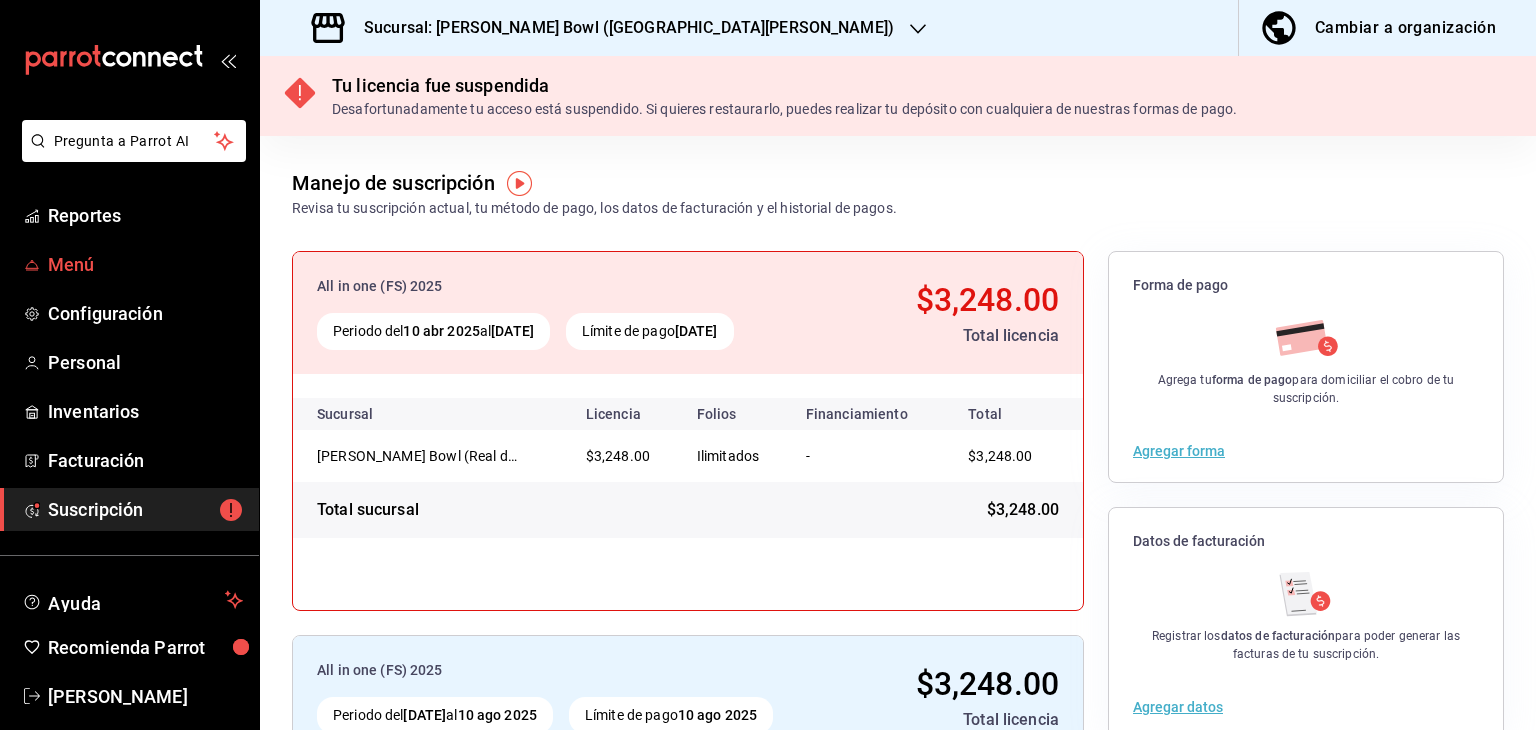 click on "Menú" at bounding box center [145, 264] 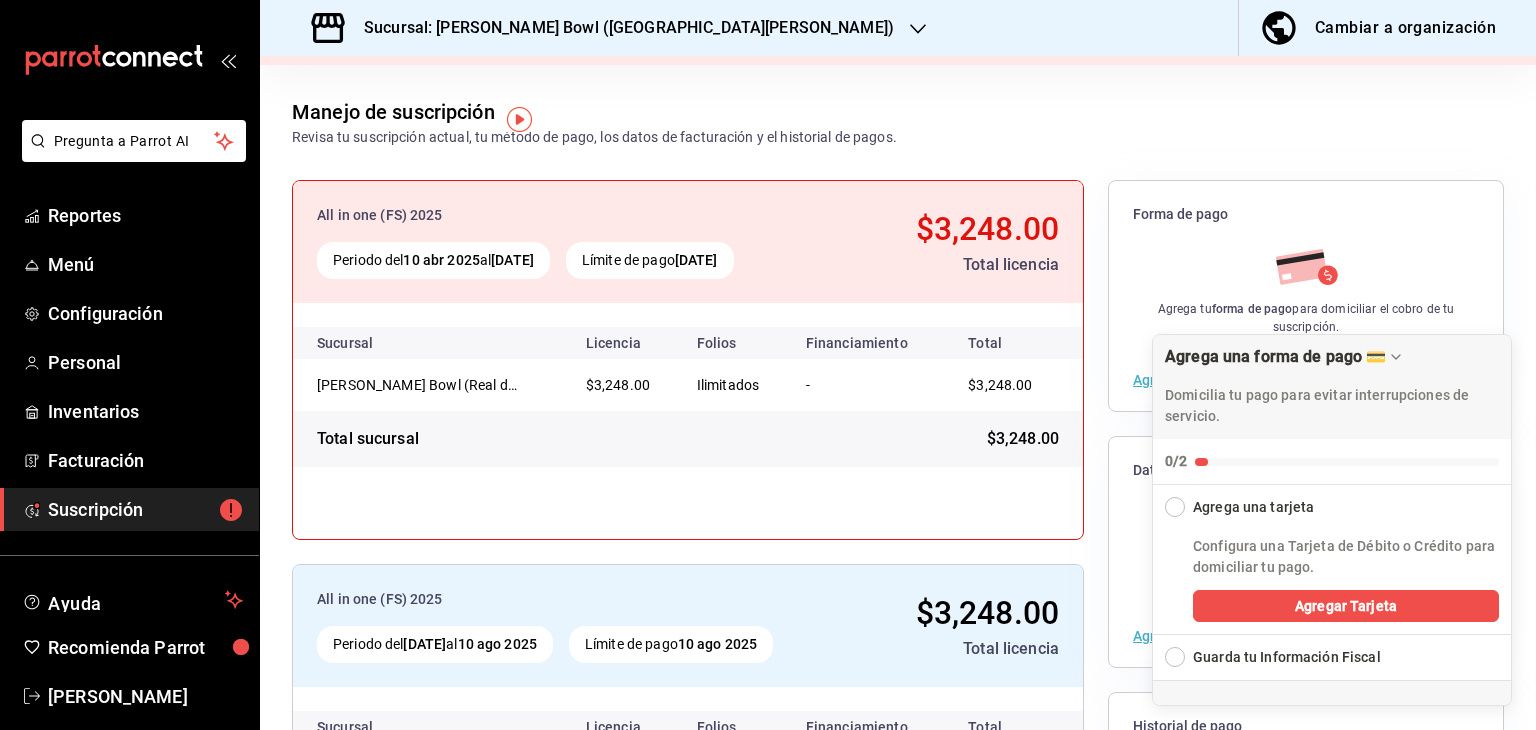 scroll, scrollTop: 64, scrollLeft: 0, axis: vertical 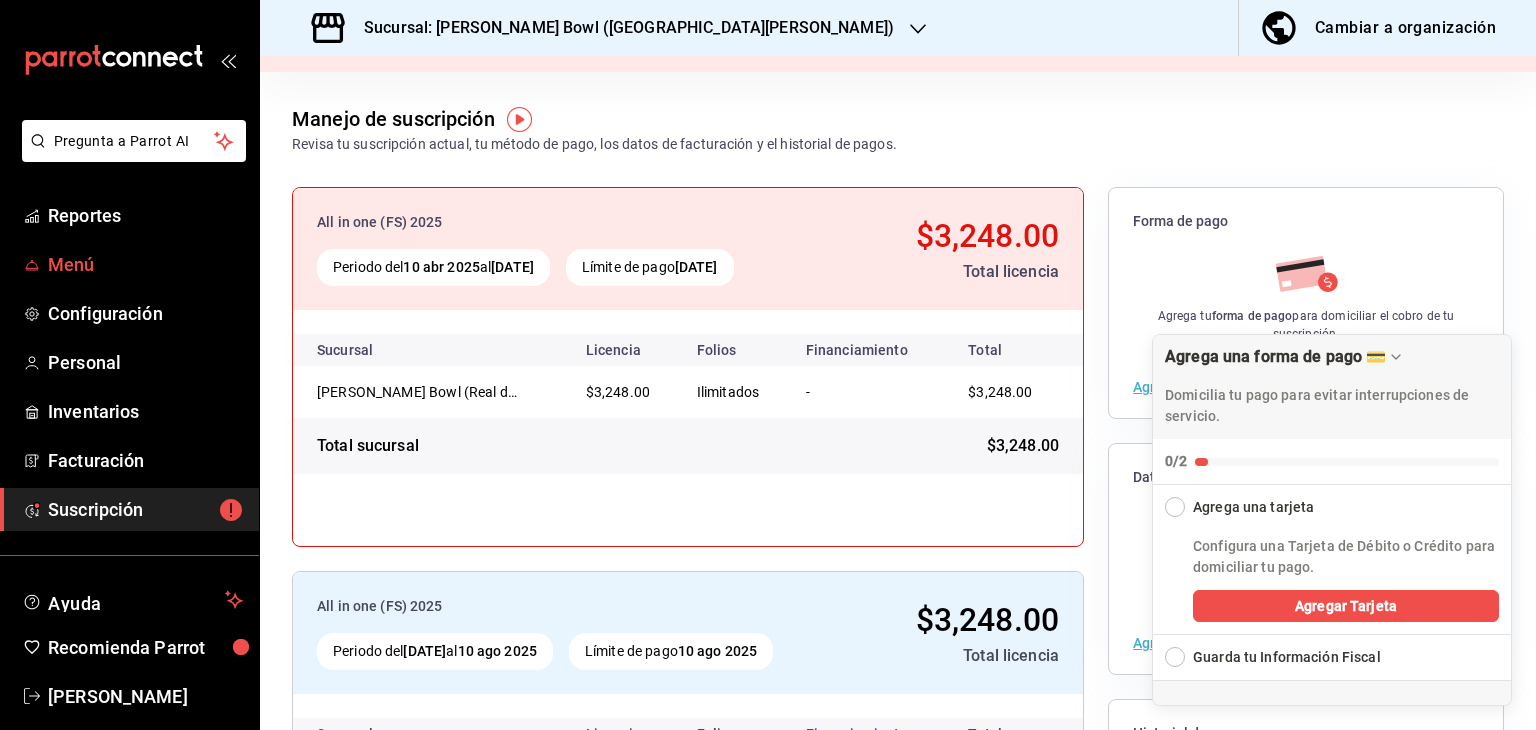 click on "Menú" at bounding box center (129, 264) 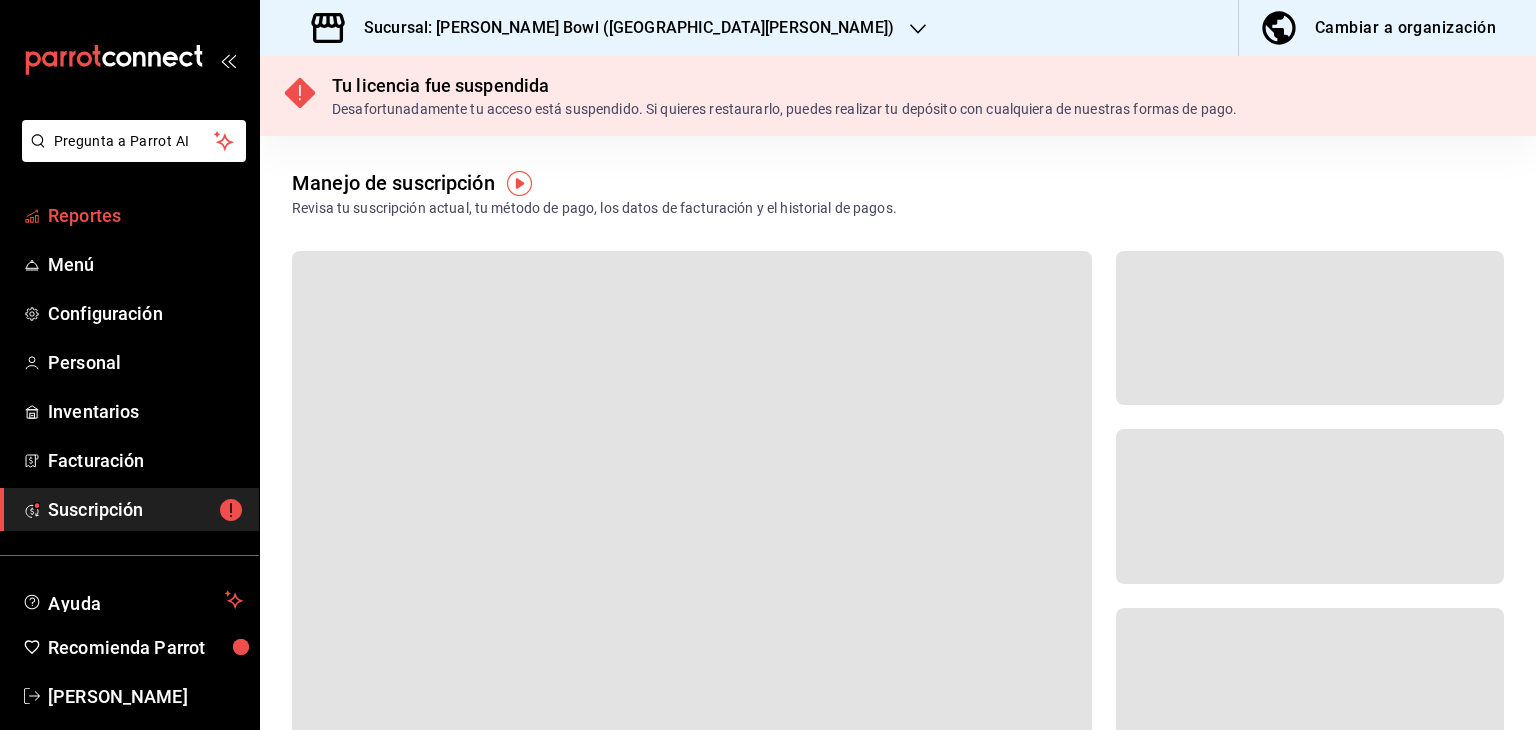 click on "Reportes" at bounding box center (145, 215) 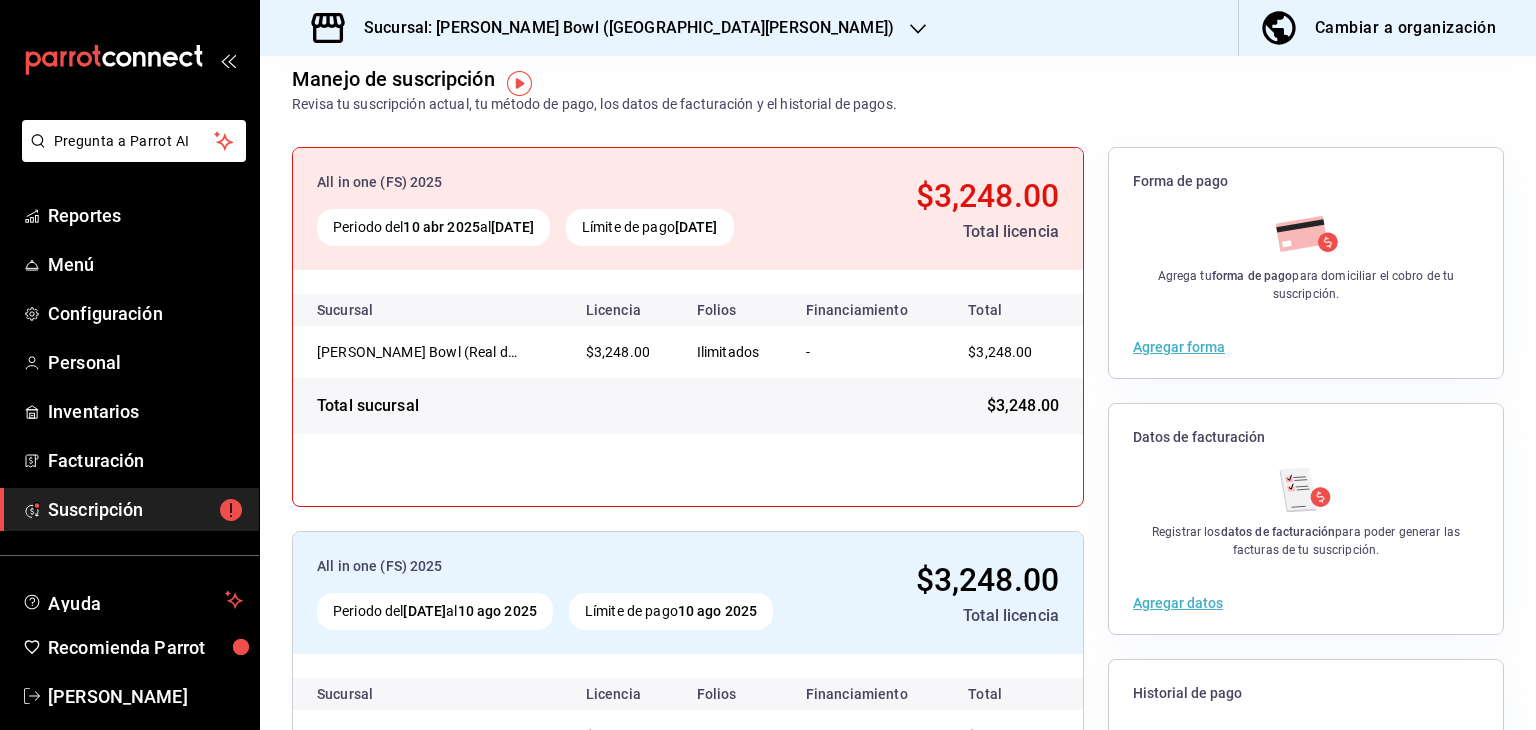 scroll, scrollTop: 100, scrollLeft: 0, axis: vertical 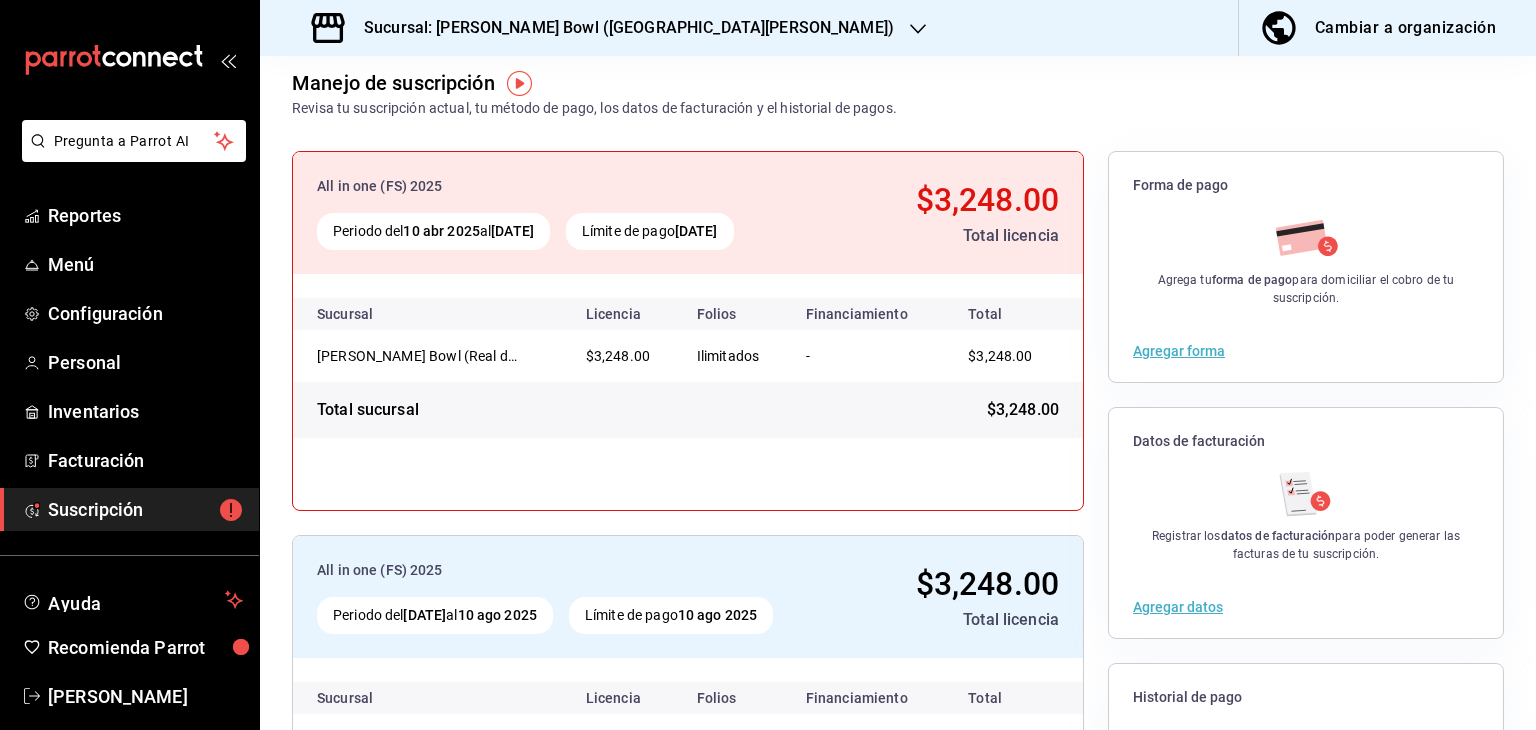 click on "Sucursal: Hana Poke Bowl (Real del Valle)" at bounding box center (621, 28) 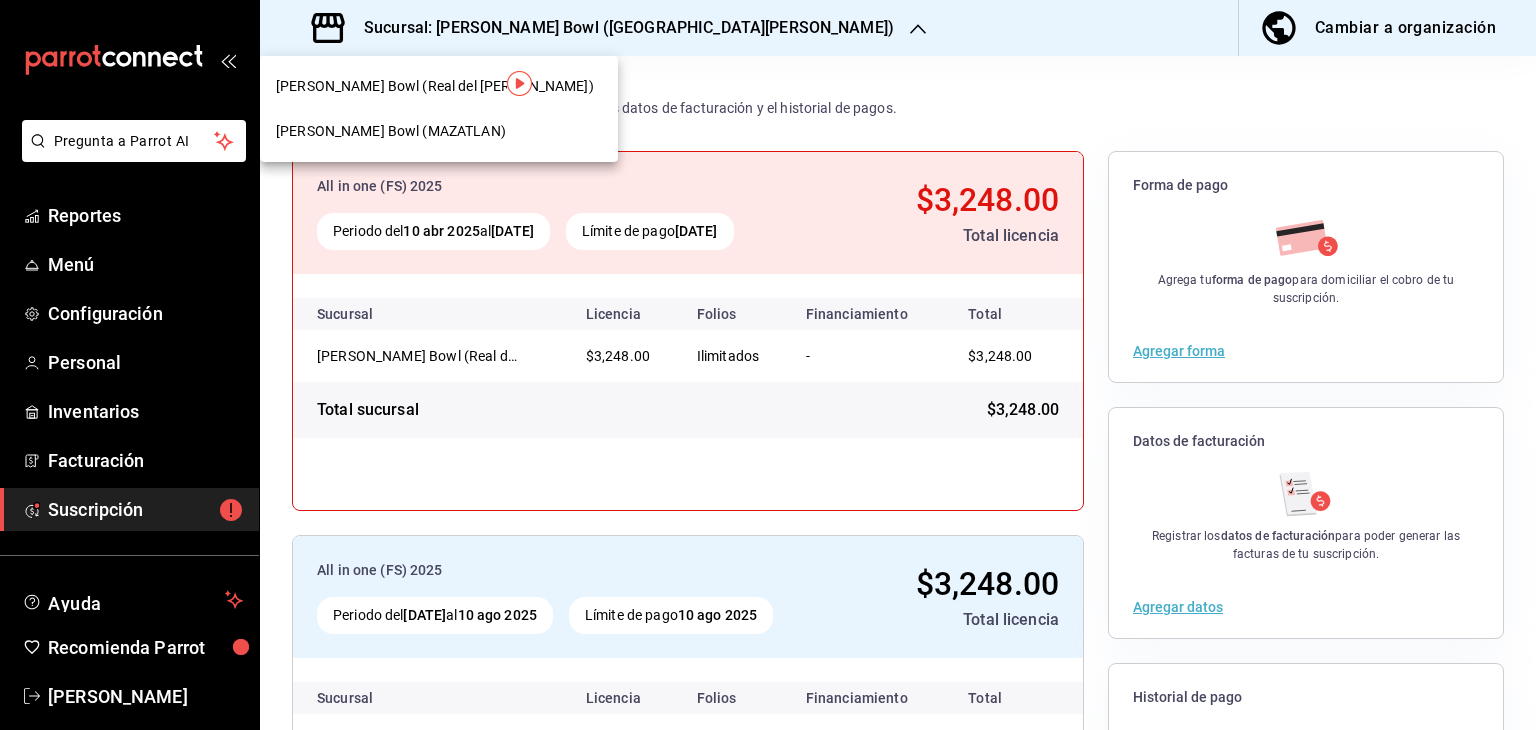 click on "Hana Poke Bowl (MAZATLAN)" at bounding box center [391, 131] 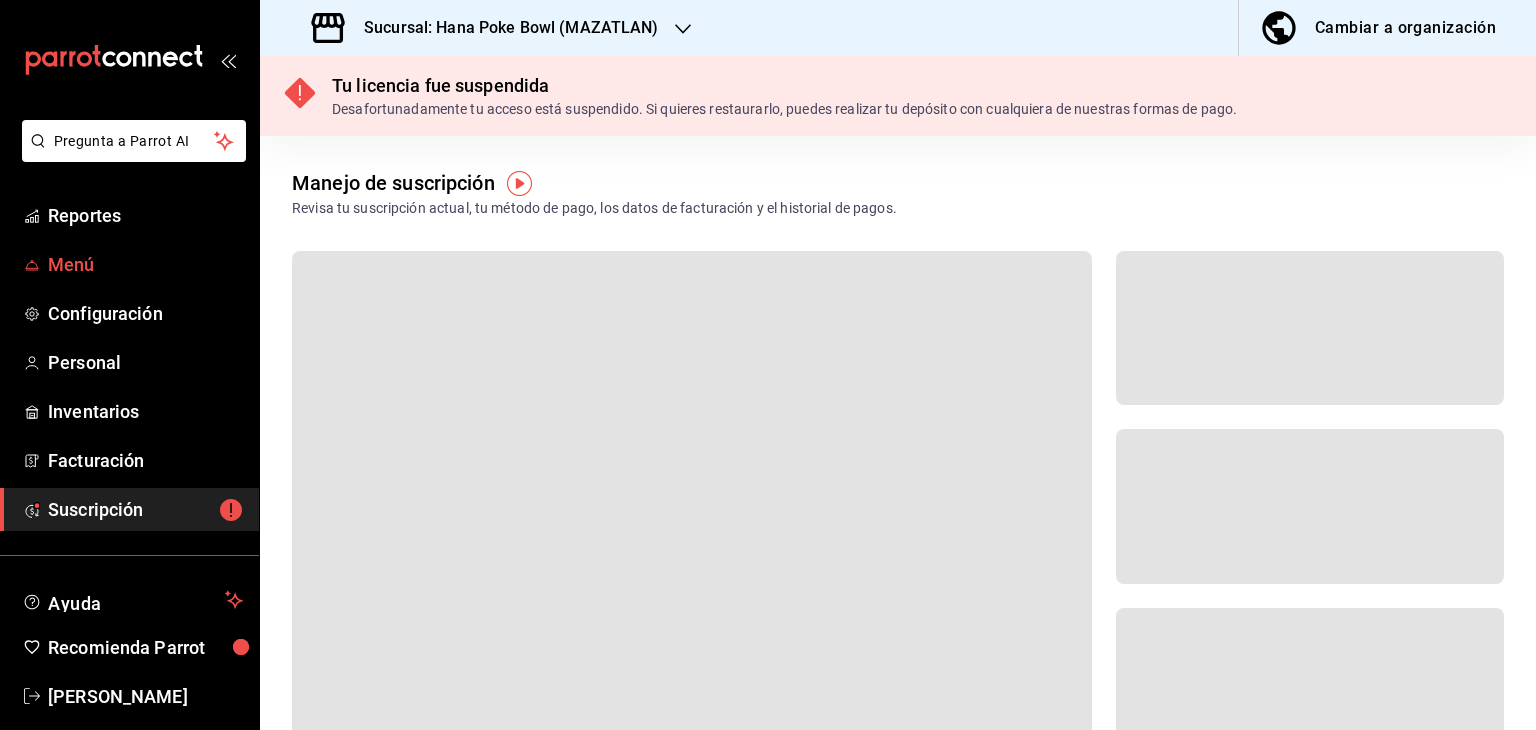 click on "Menú" at bounding box center (145, 264) 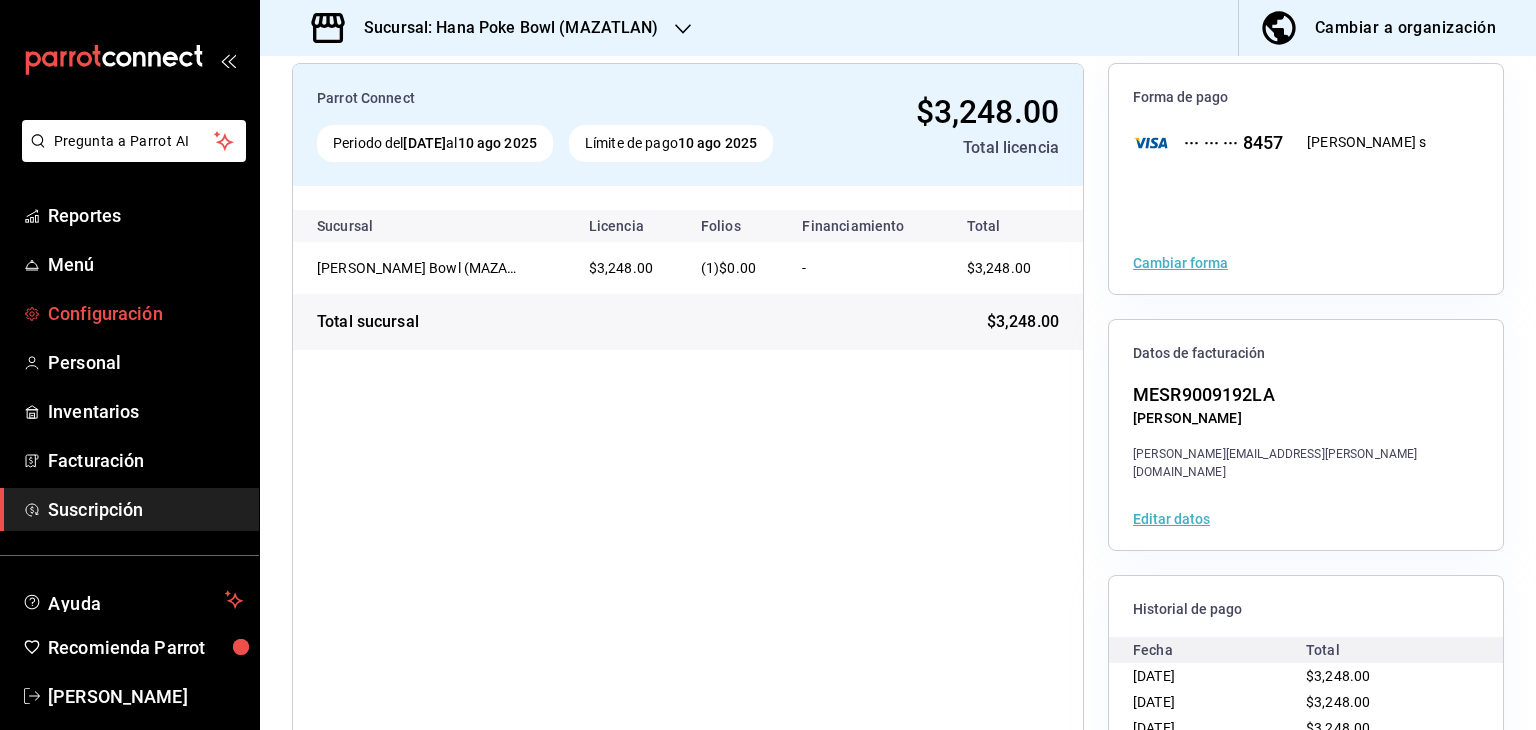 scroll, scrollTop: 100, scrollLeft: 0, axis: vertical 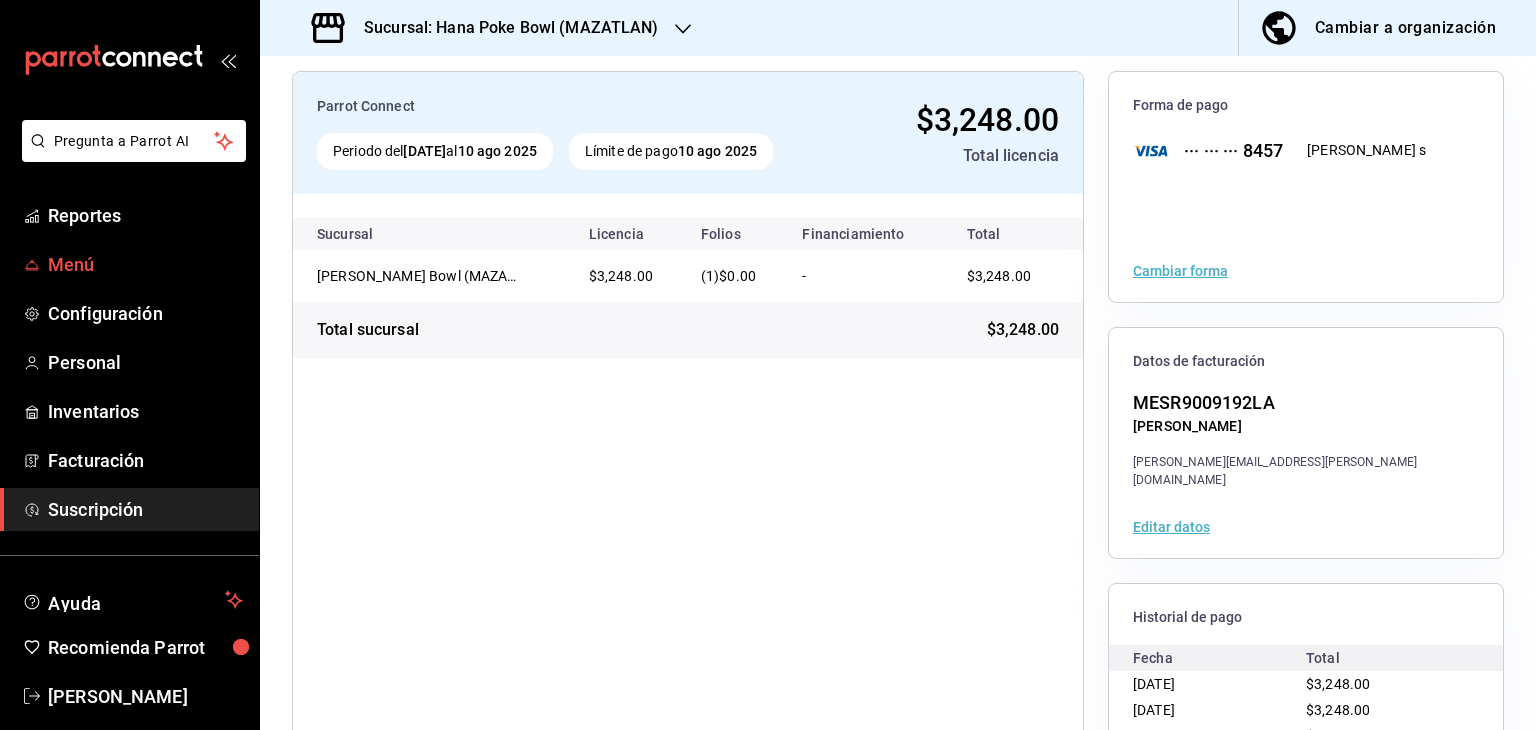 click on "Menú" at bounding box center [145, 264] 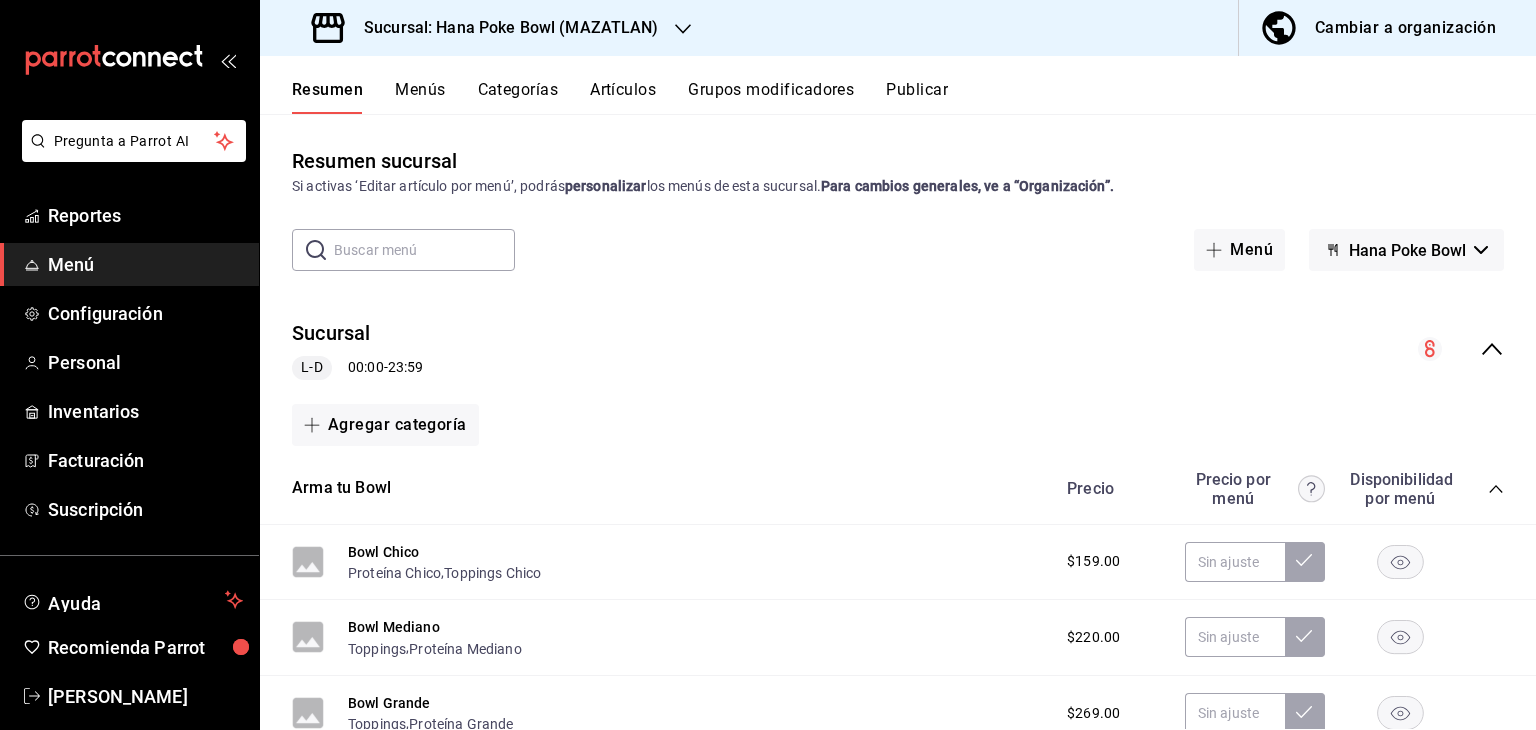 click on "Categorías" at bounding box center (518, 97) 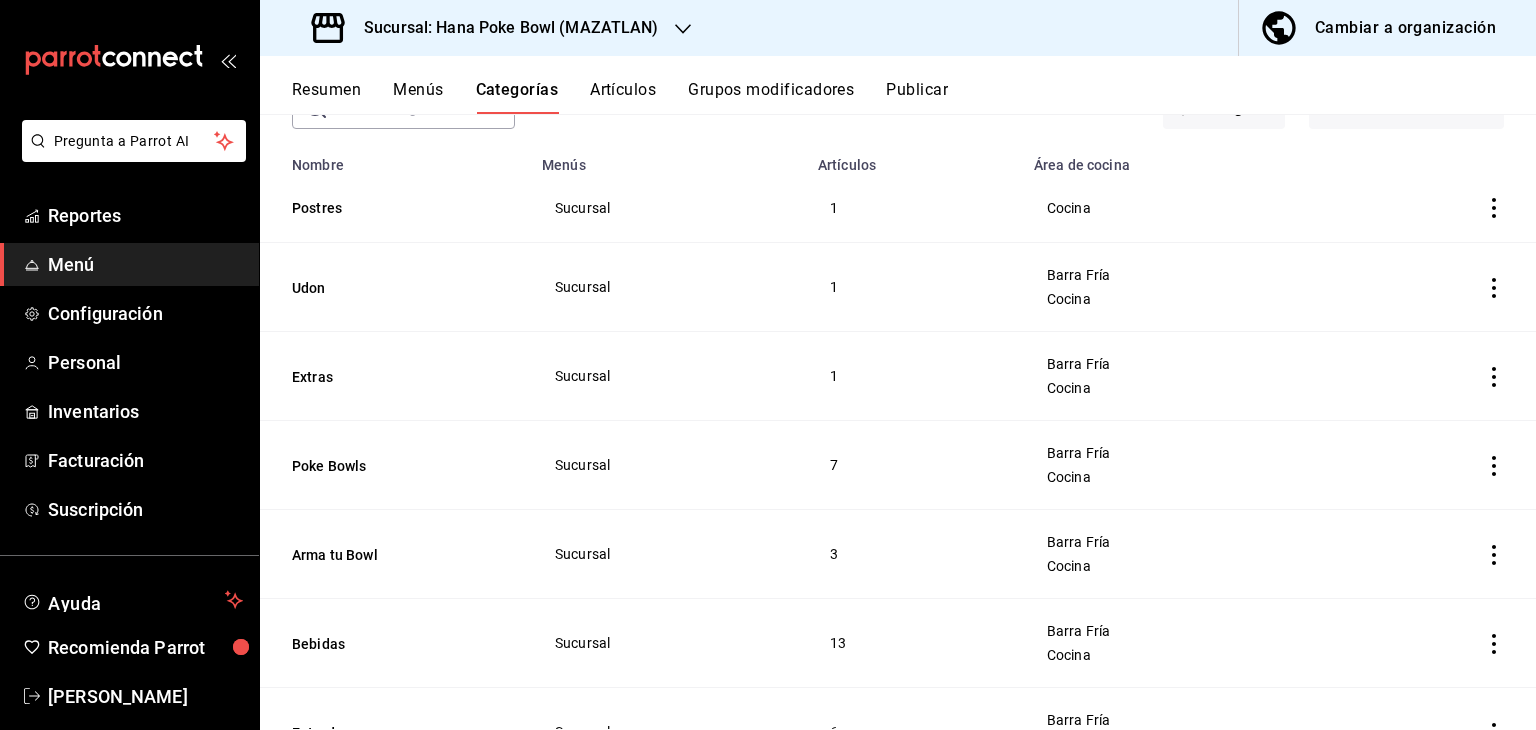 scroll, scrollTop: 200, scrollLeft: 0, axis: vertical 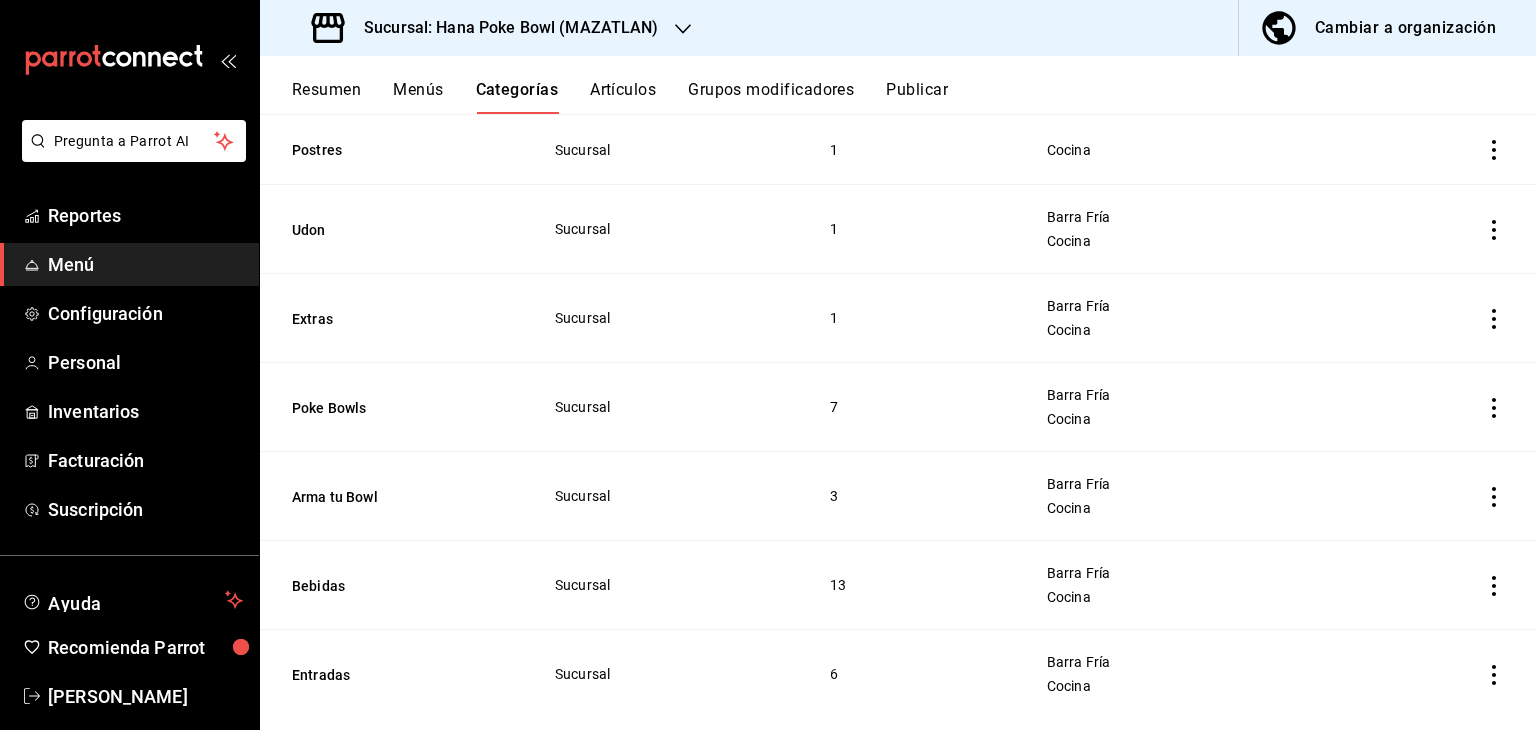 click on "Menús" at bounding box center [418, 97] 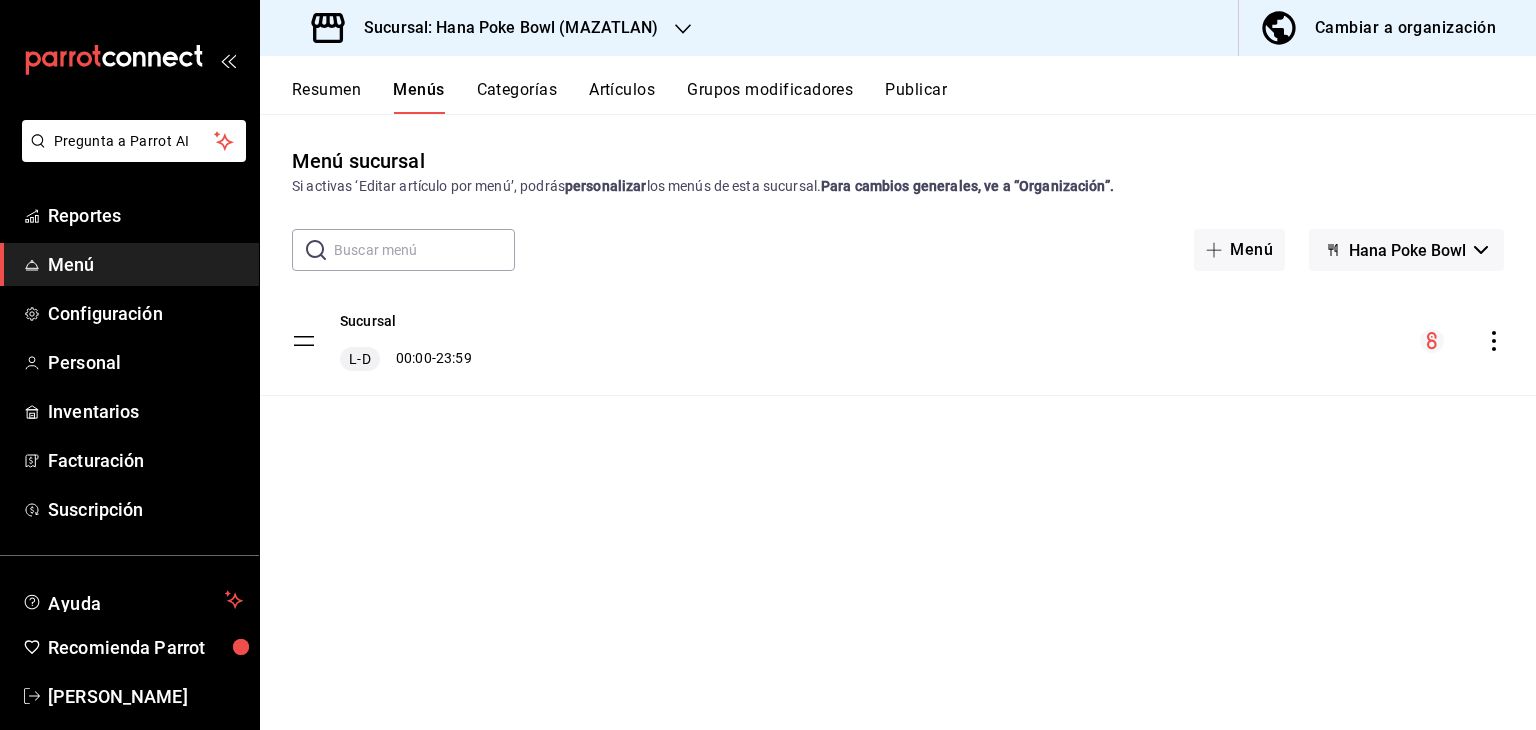 click at bounding box center (1462, 341) 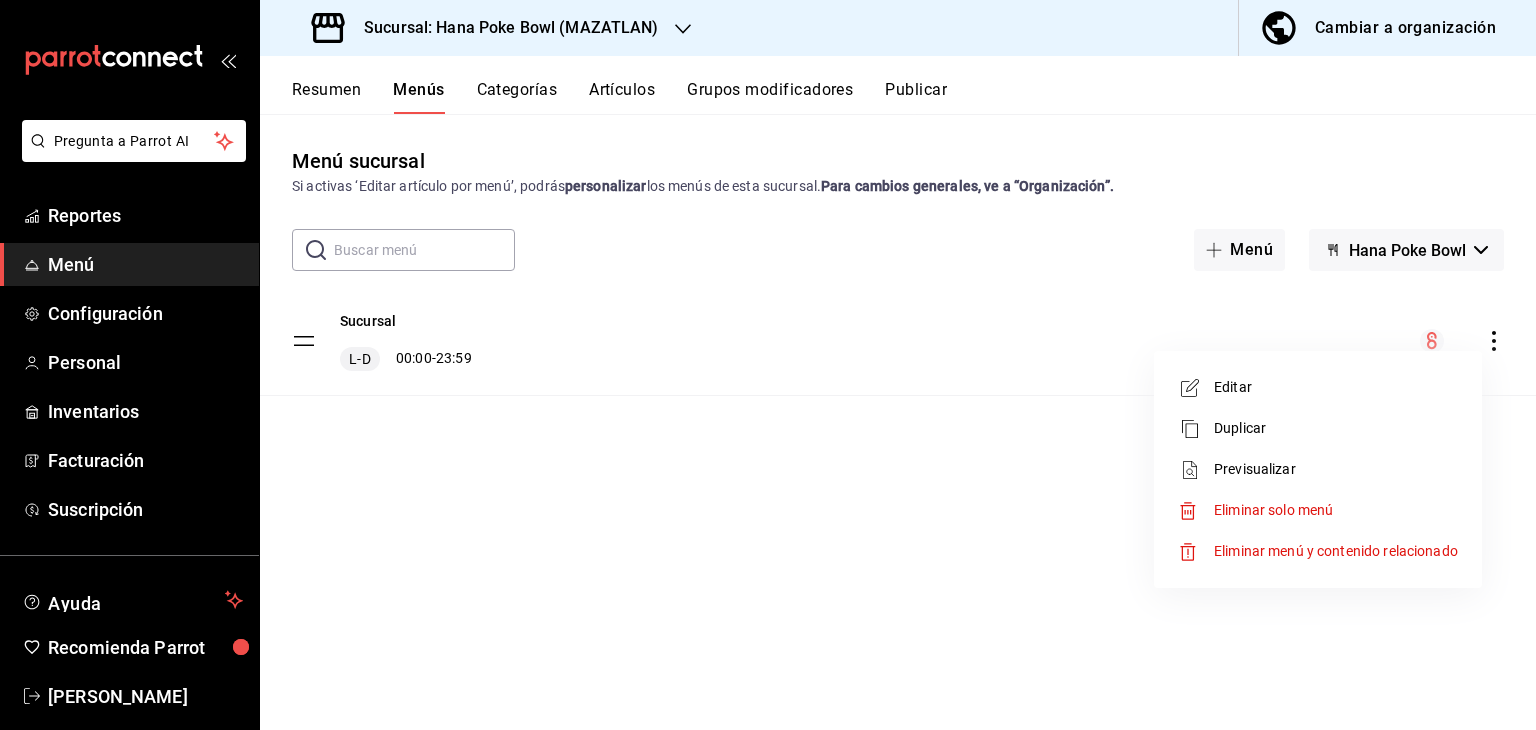 click at bounding box center [768, 365] 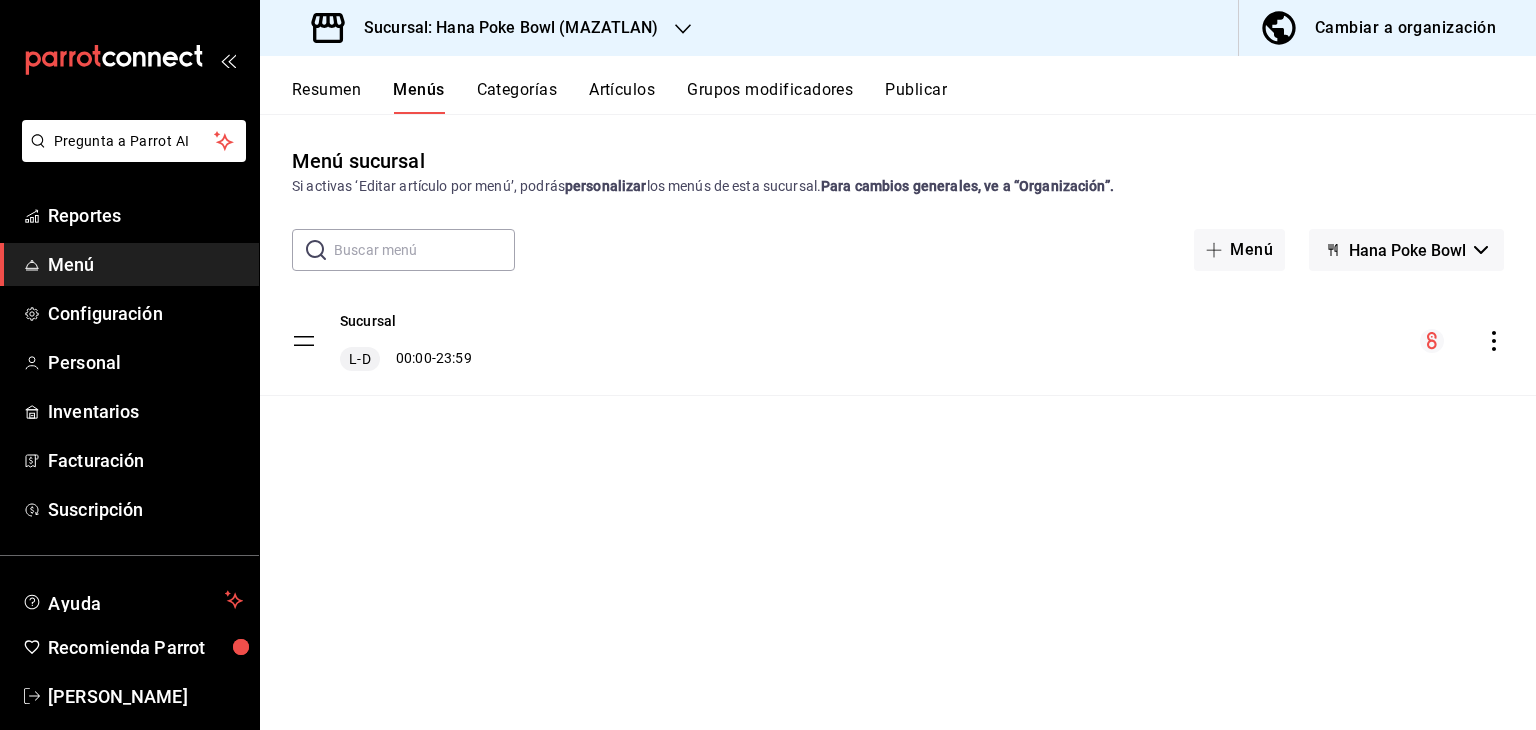 click on "Hana Poke Bowl" at bounding box center (1407, 250) 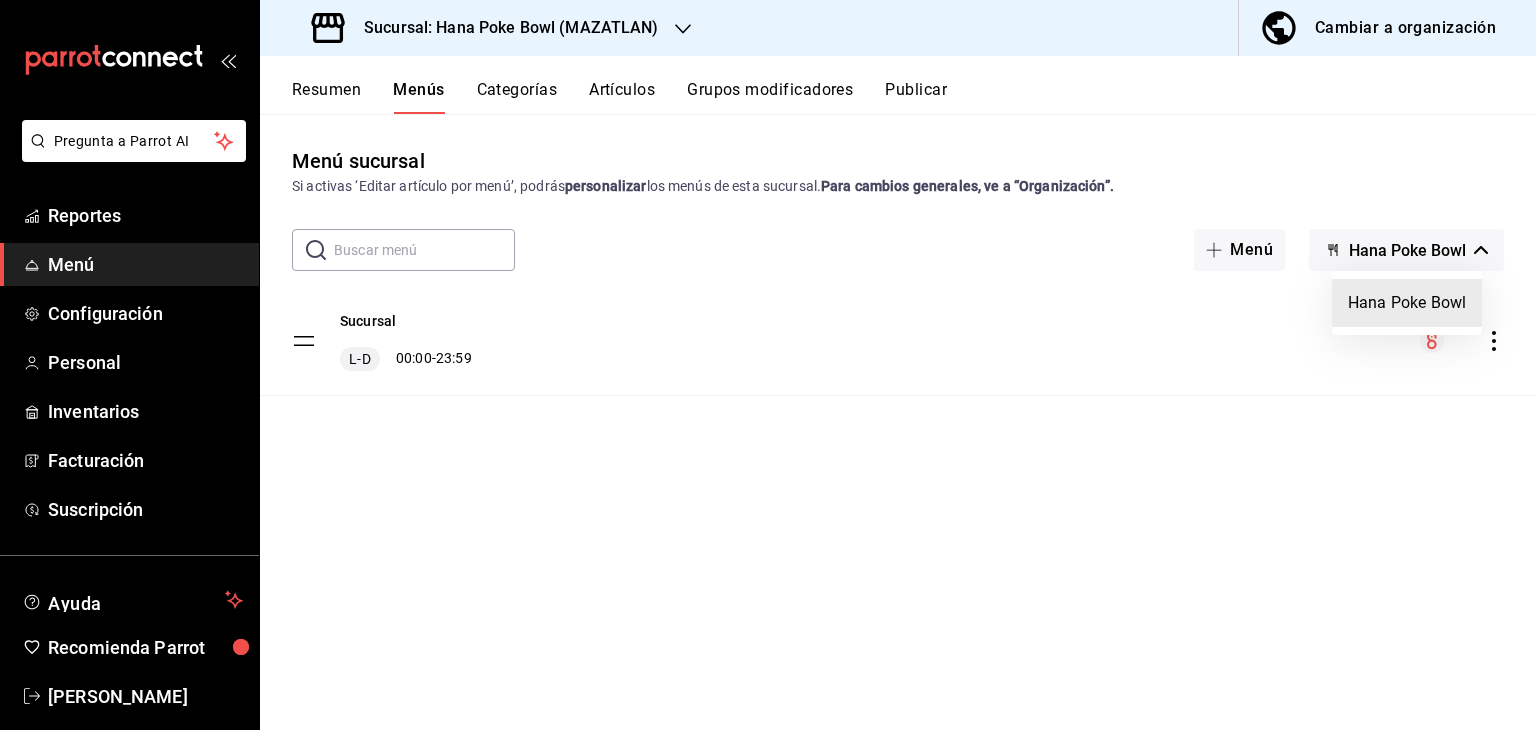 click at bounding box center [768, 365] 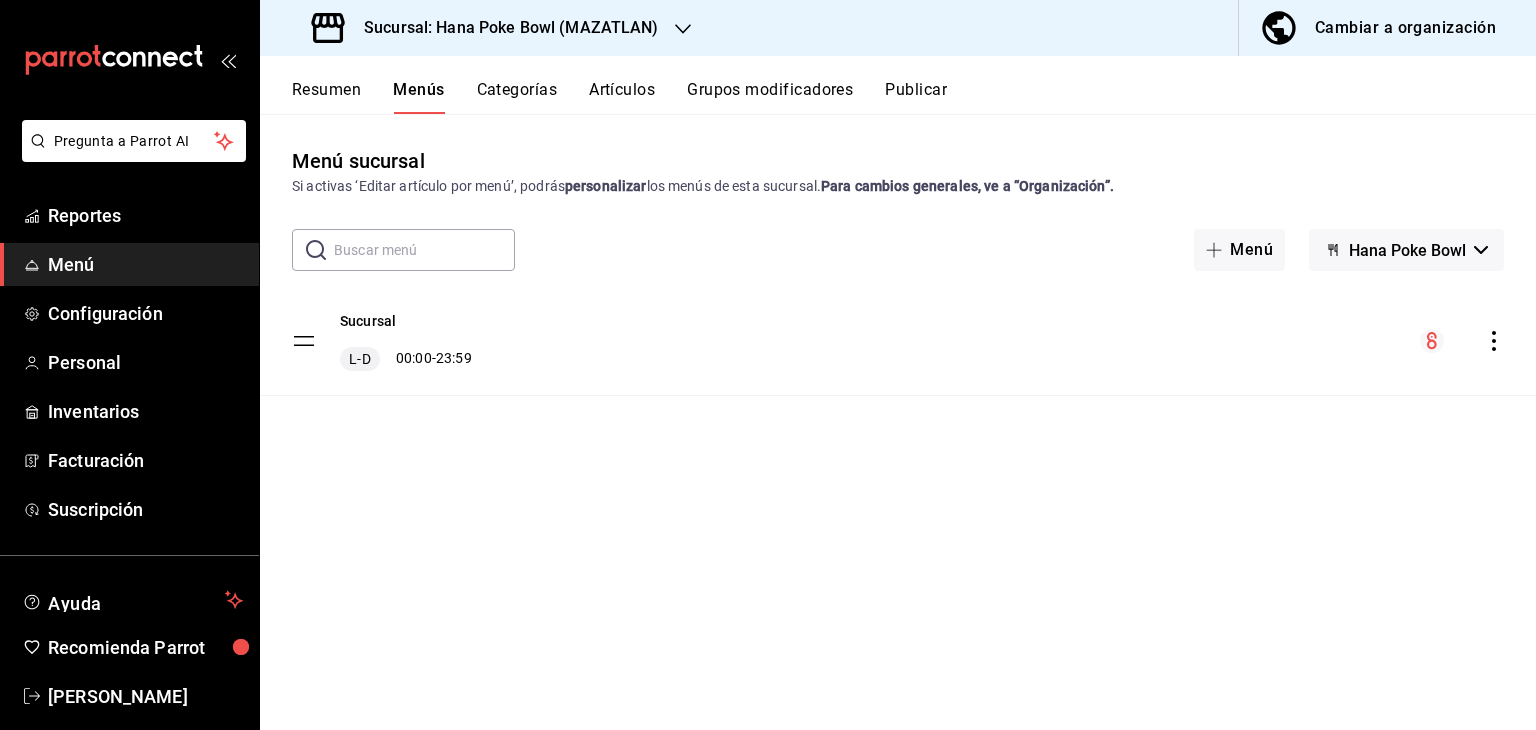 click 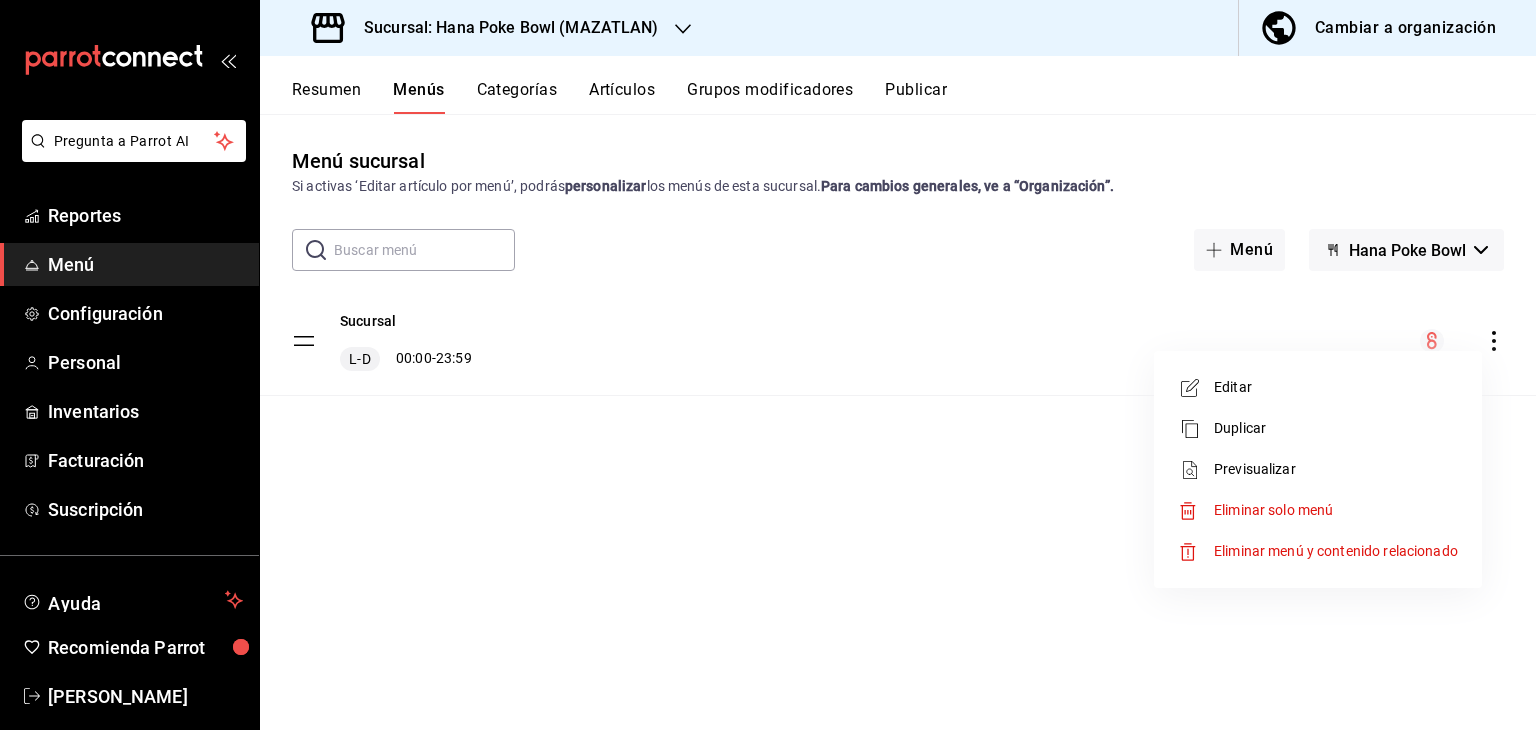 click at bounding box center (768, 365) 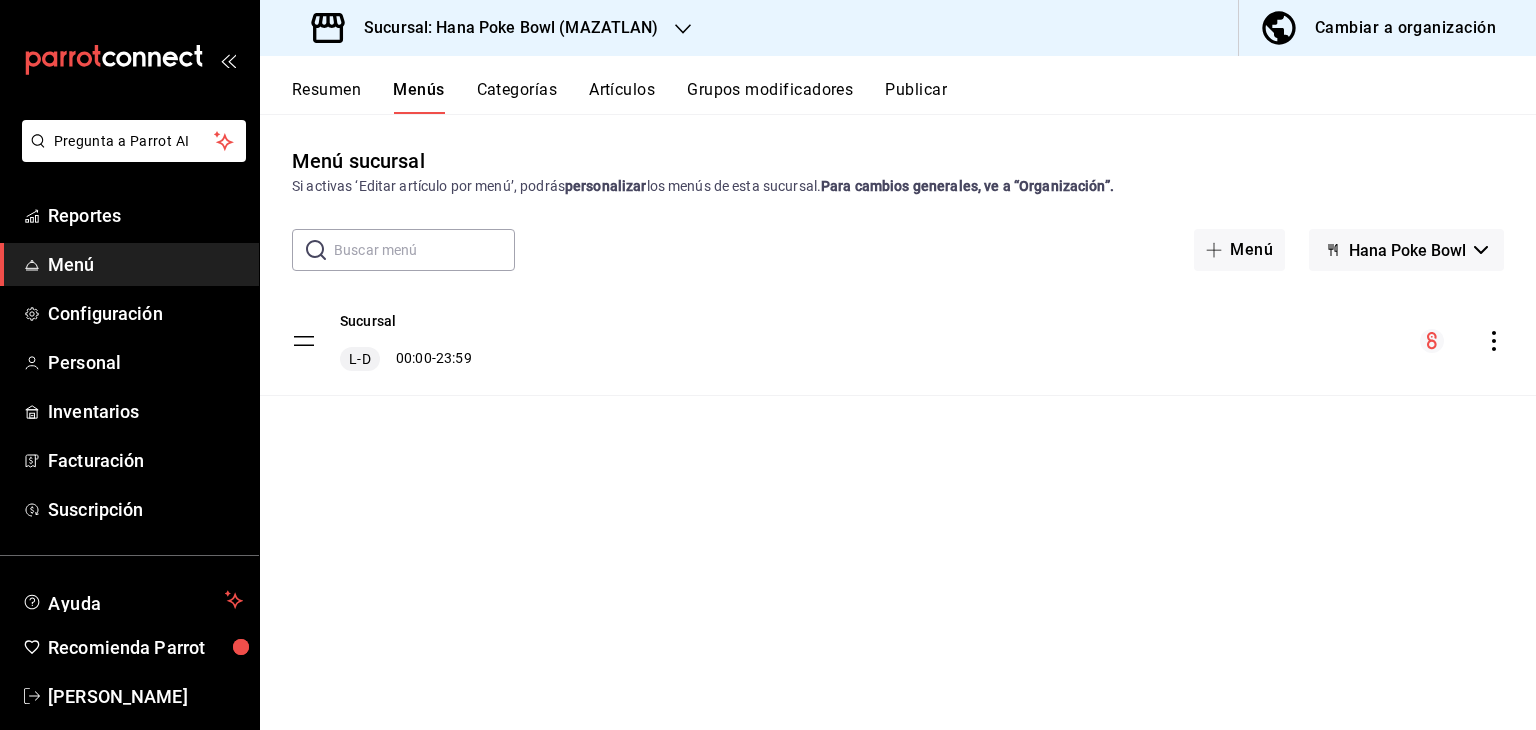 click on "Resumen" at bounding box center [326, 97] 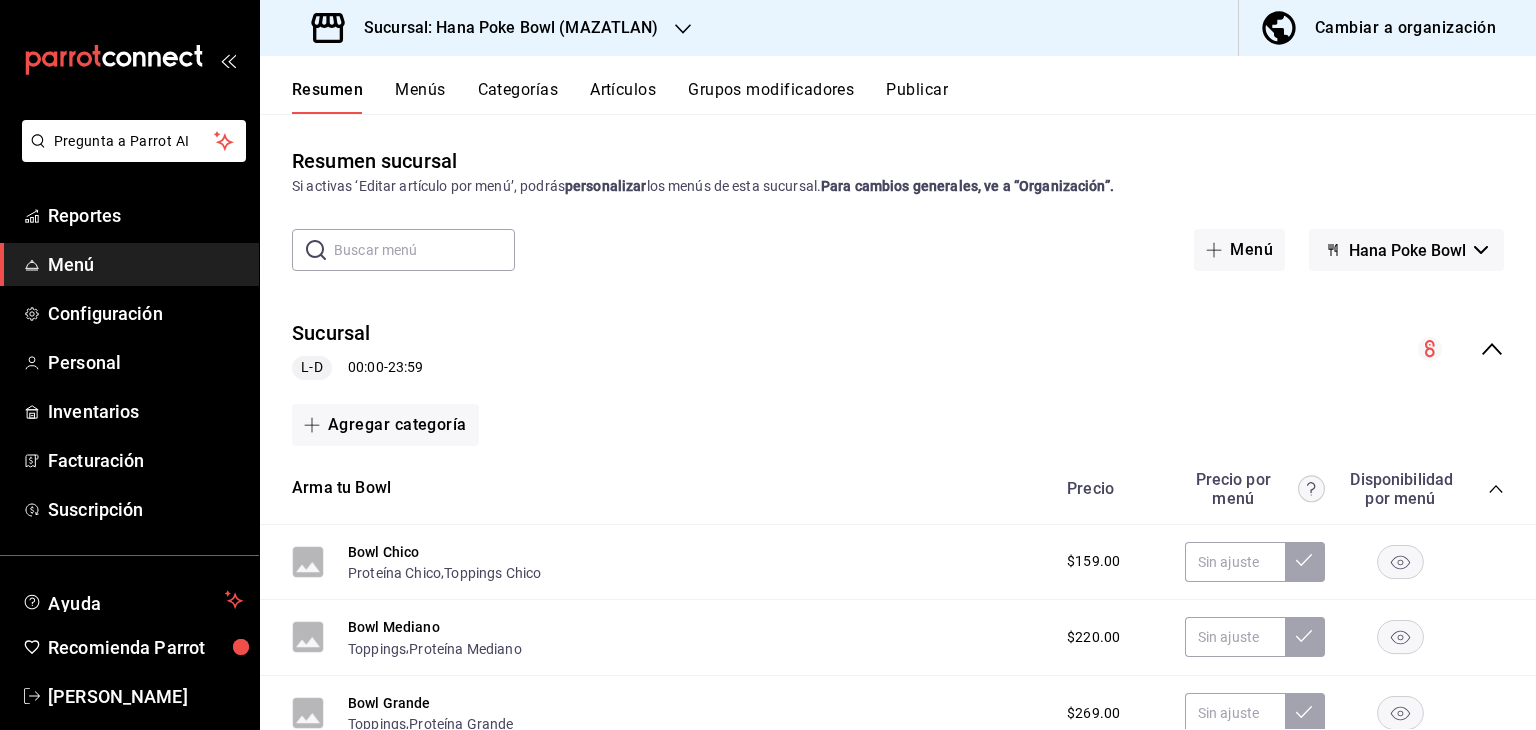 click 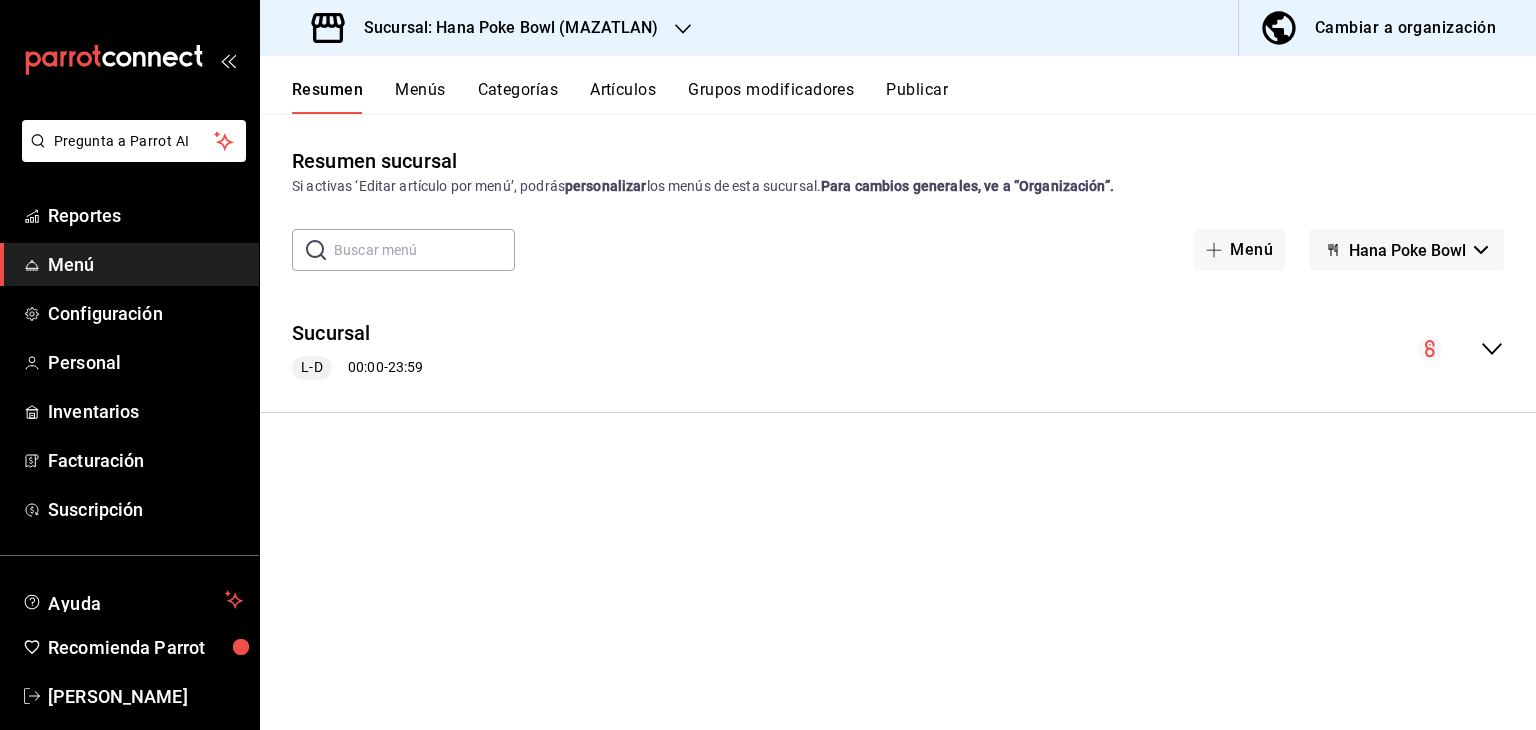 click 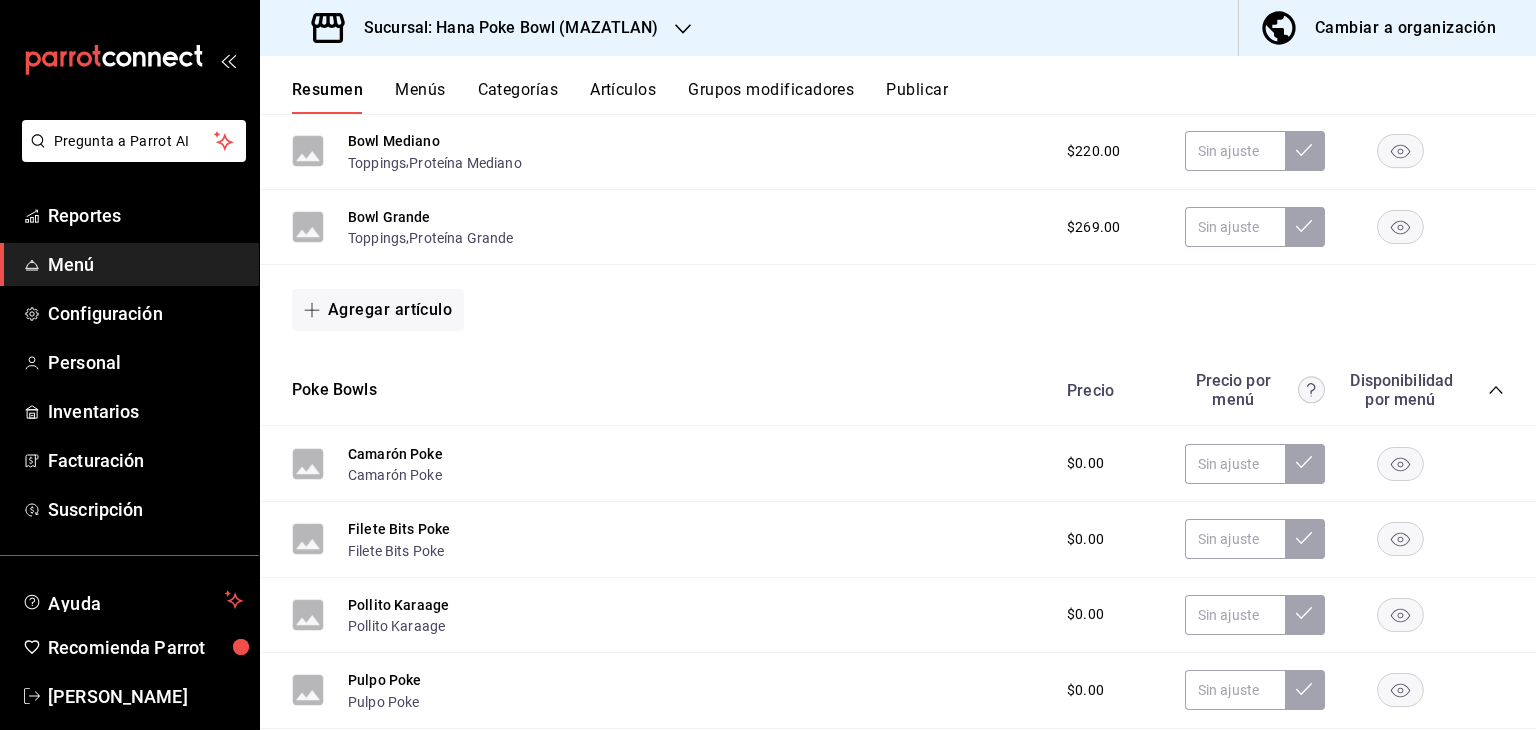scroll, scrollTop: 0, scrollLeft: 0, axis: both 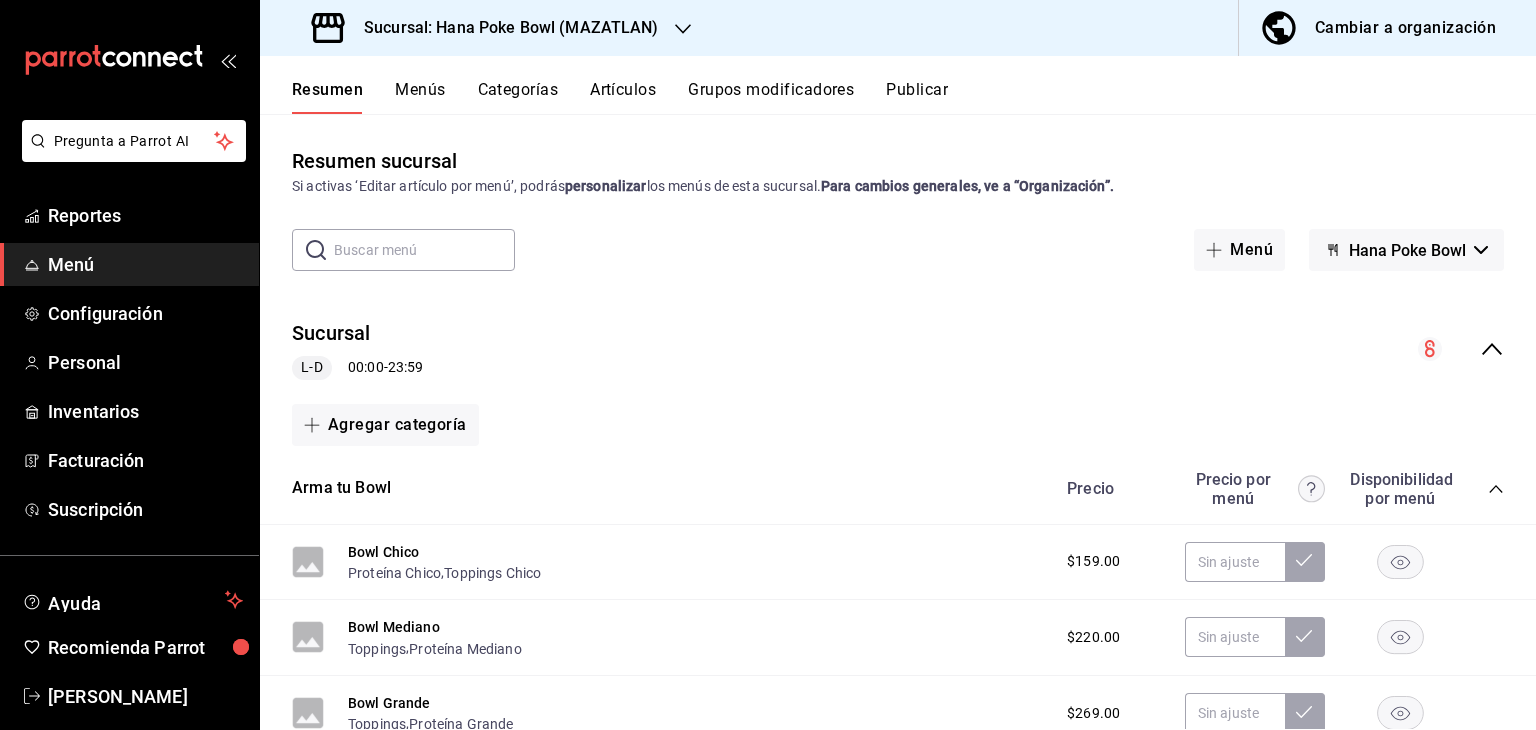 click on "Resumen Menús Categorías Artículos Grupos modificadores Publicar" at bounding box center (898, 85) 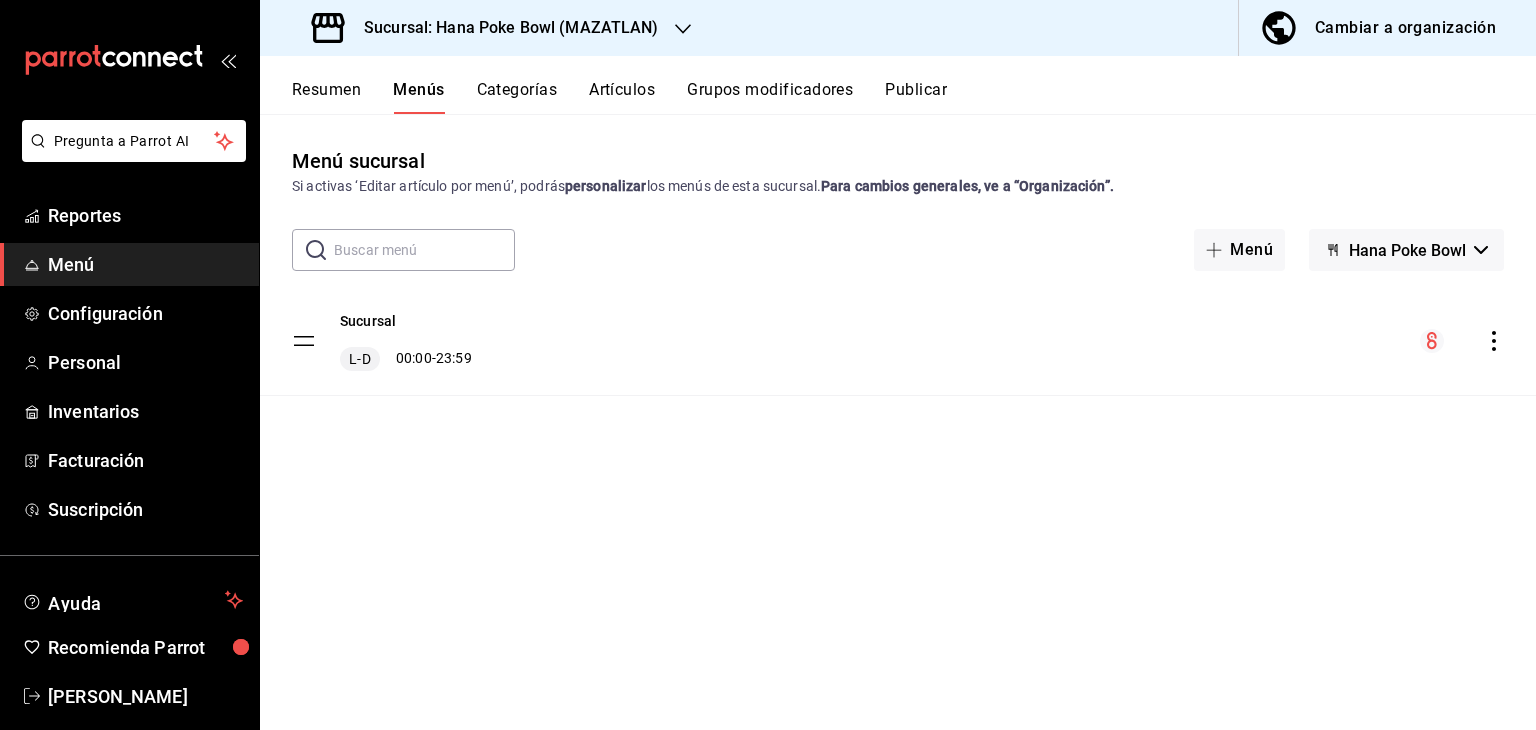 click on "Categorías" at bounding box center [517, 97] 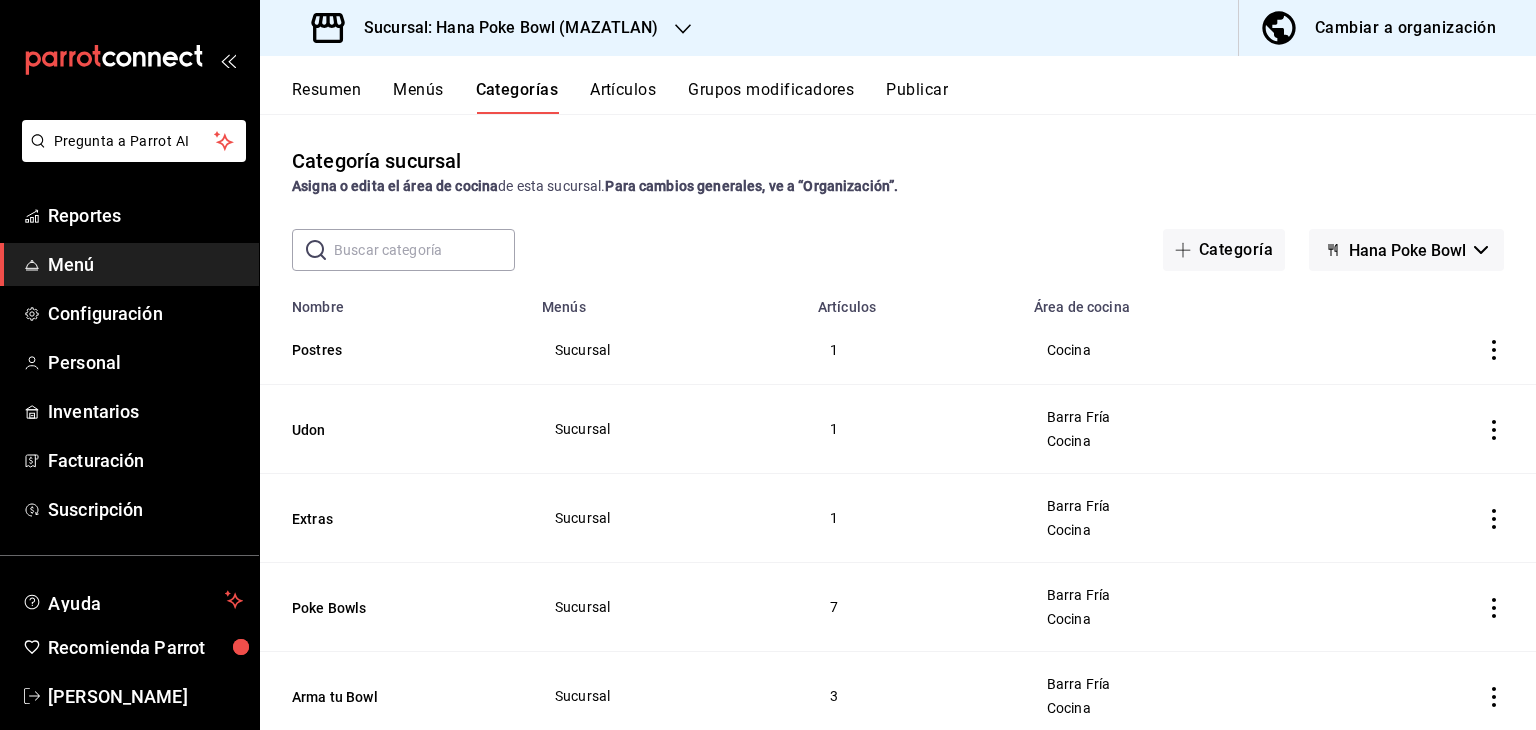 click on "Artículos" at bounding box center [623, 97] 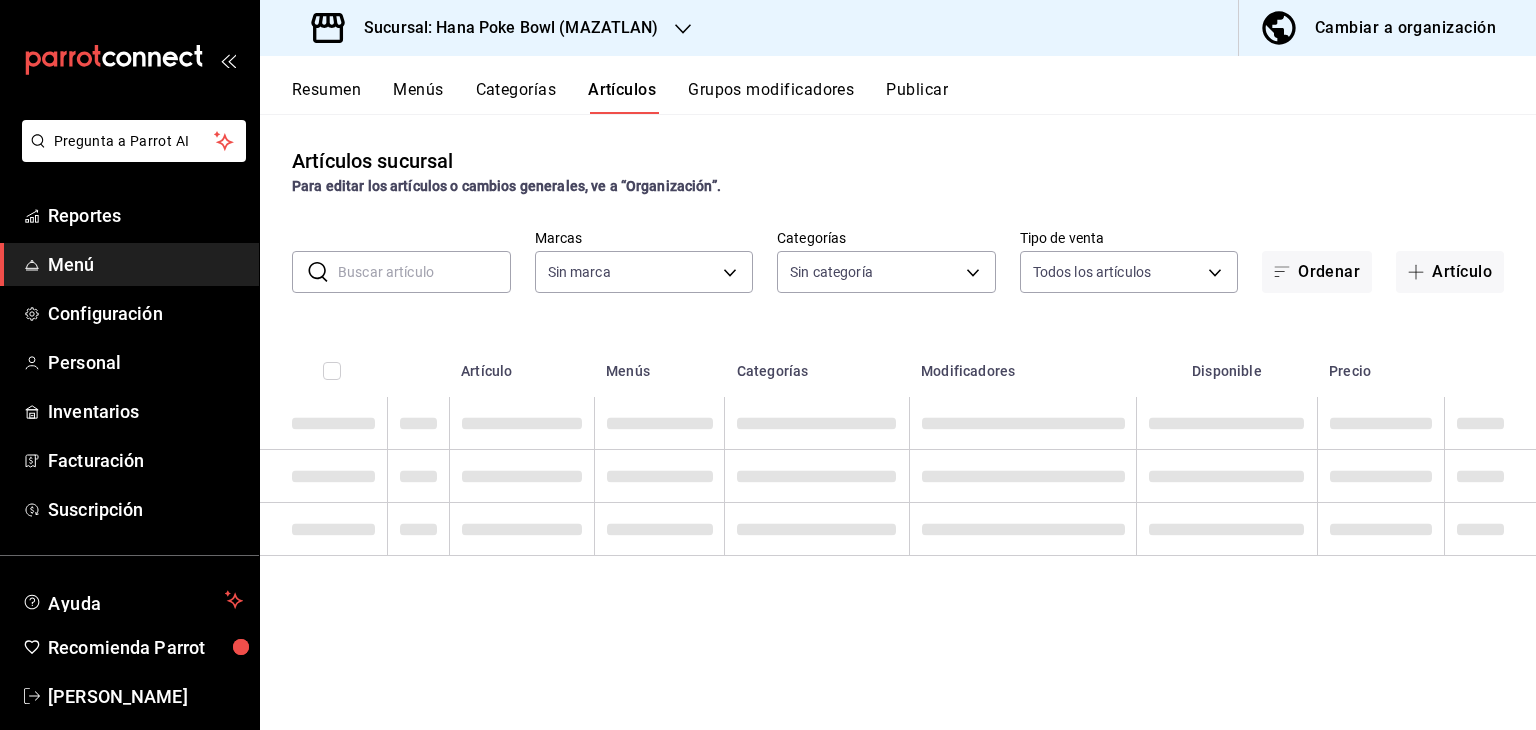 type on "515edda7-5858-4a35-b9bb-003928b9a80c" 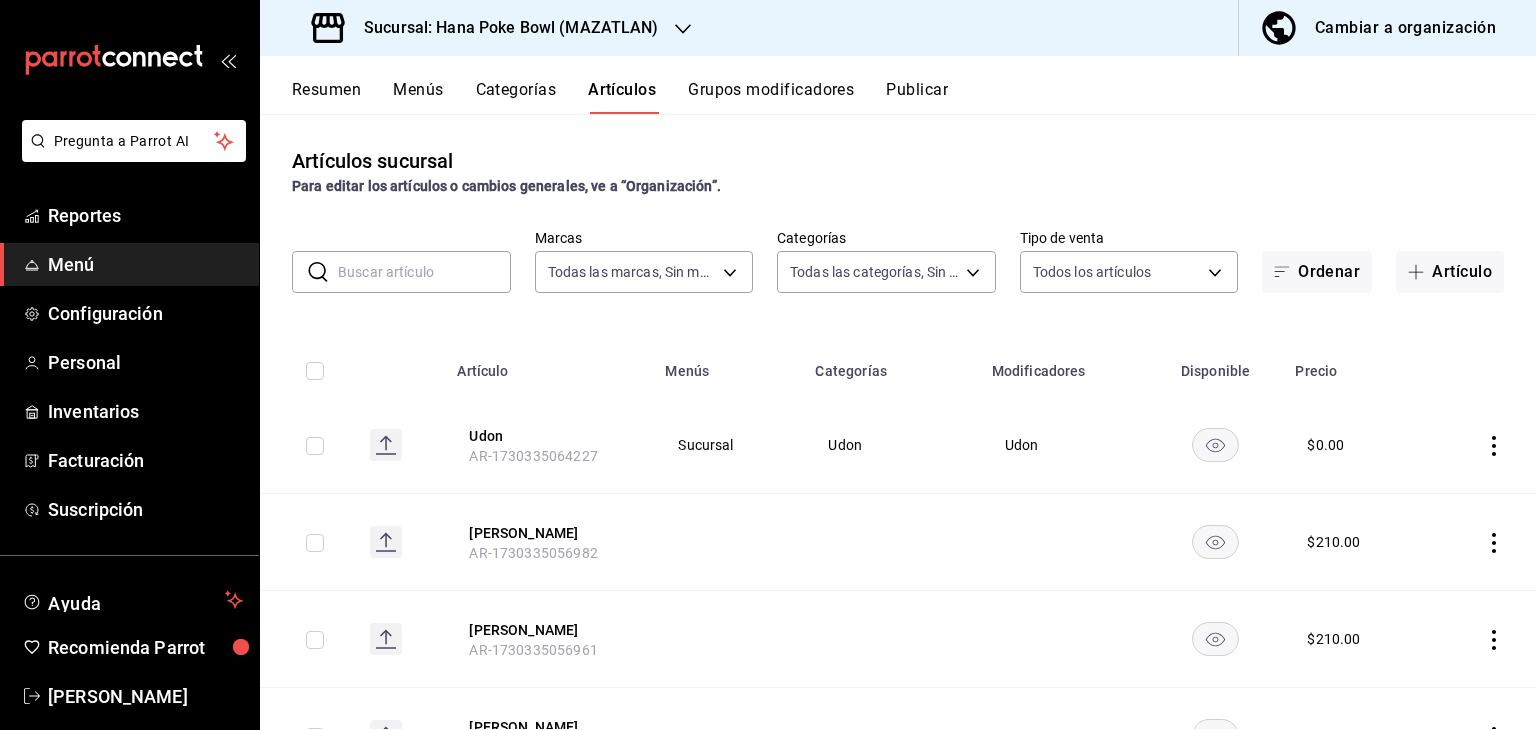 type on "af42ad0d-aae9-45a3-b66c-0bc4f401ca81,5ff3de1f-1a6a-41c7-8884-bafb85b9136c,a9d22951-0d80-4814-ad09-277631017283,5aba8231-3376-432a-930c-3448dd92ceb4,7ab1d6a1-0e7b-4edc-a047-d1faba8b4bd8,fefd3e64-032c-42f7-90ba-fcfc6286a4db,1a45dd63-1d44-4e48-a338-fa2e6f9688da" 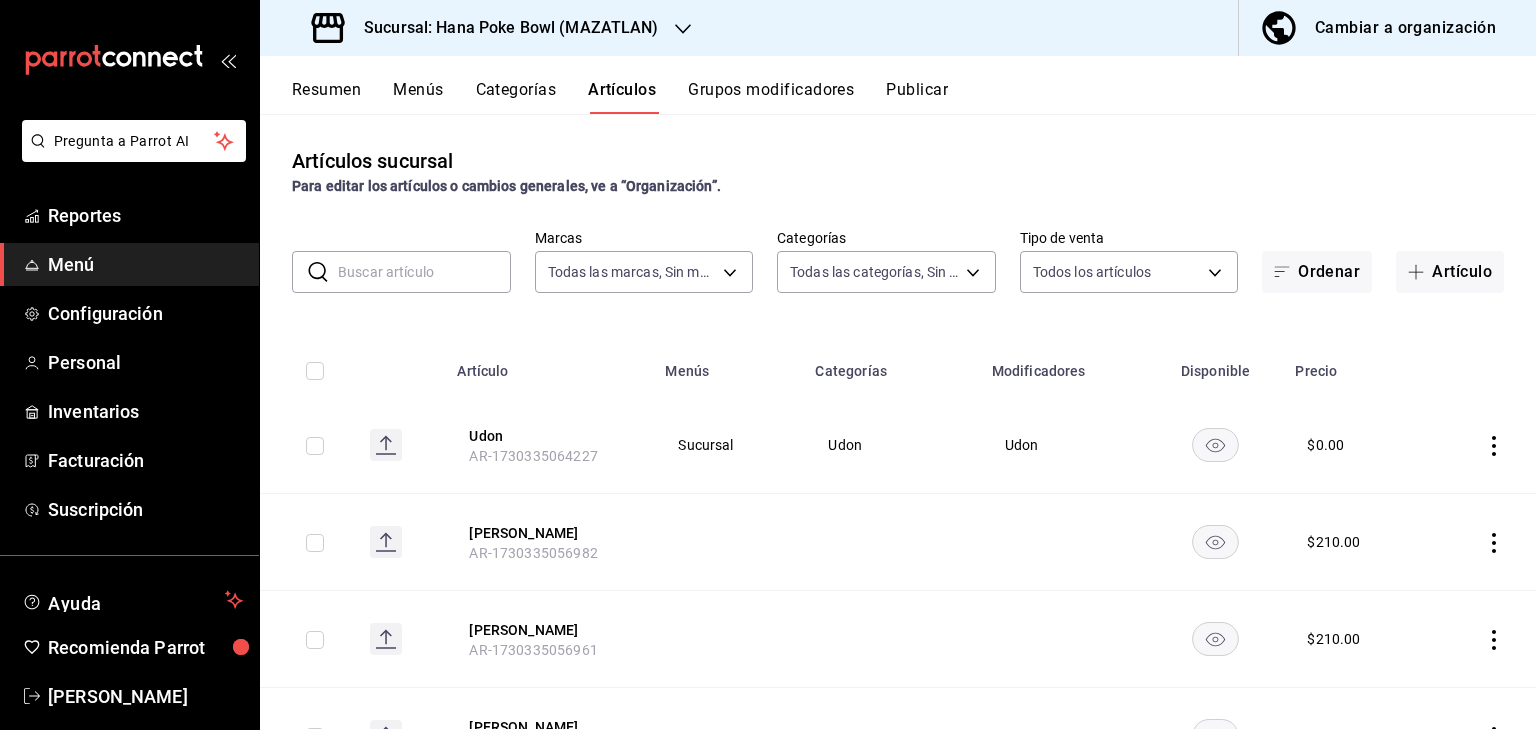 click on "Resumen" at bounding box center [326, 97] 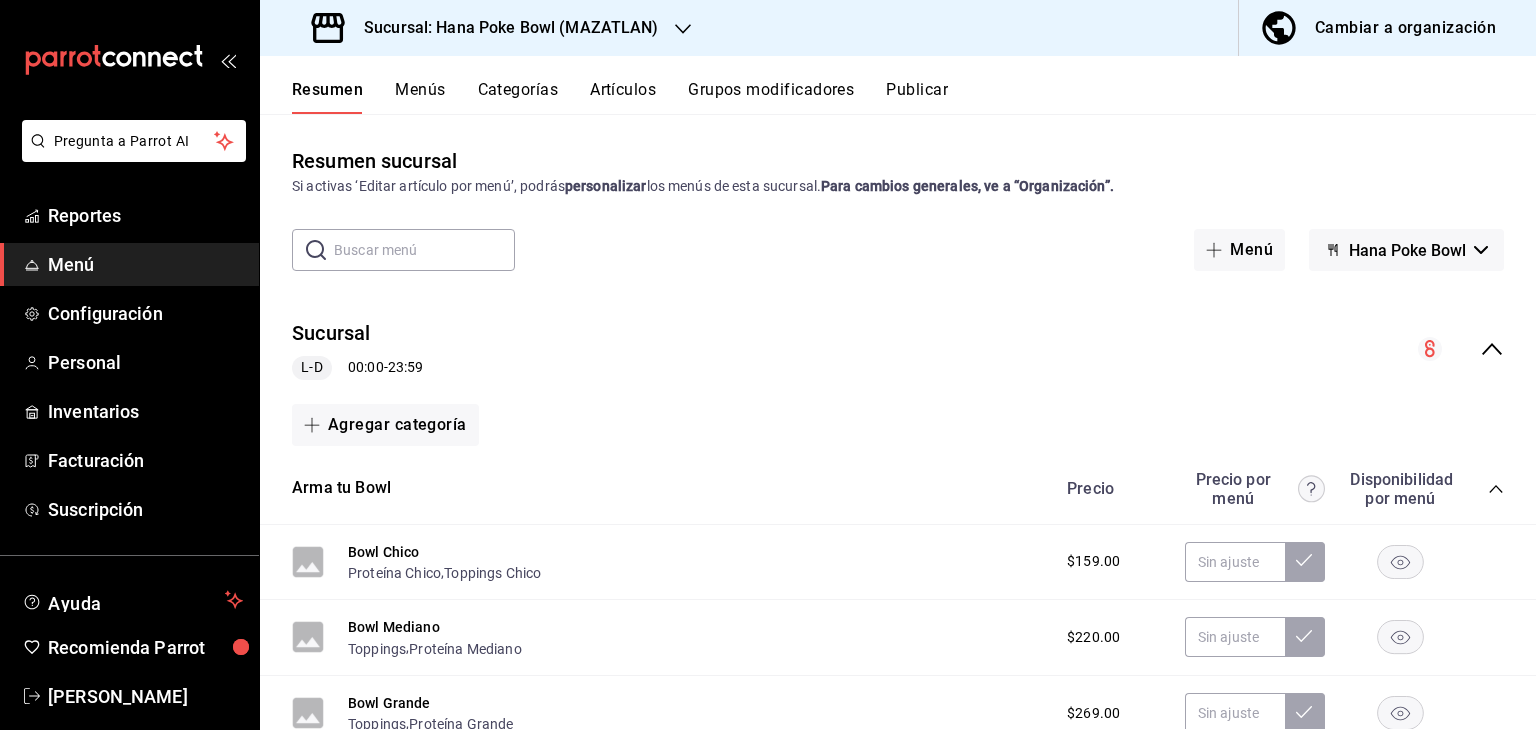 click on "Pregunta a Parrot AI Reportes   Menú   Configuración   Personal   Inventarios   Facturación   Suscripción   Ayuda Recomienda Parrot   Rodrigo Mercado   Sugerir nueva función   Sucursal: Hana Poke Bowl (MAZATLAN) Cambiar a organización Resumen Menús Categorías Artículos Grupos modificadores Publicar Resumen sucursal Si activas ‘Editar artículo por menú’, podrás  personalizar  los menús de esta sucursal.  Para cambios generales, ve a “Organización”. ​ ​ Menú Hana Poke Bowl Sucursal L-D 00:00  -  23:59 Agregar categoría Arma tu Bowl Precio Precio por menú   Disponibilidad por menú Bowl Chico Proteína Chico ,  Toppings Chico $159.00 Bowl Mediano Toppings ,  Proteína Mediano $220.00 Bowl Grande Toppings ,  Proteína Grande $269.00 Agregar artículo Poke Bowls Precio Precio por menú   Disponibilidad por menú Camarón Poke Camarón Poke $0.00 Filete Bits Poke Filete Bits Poke $0.00 Pollito Karaage Pollito Karaage $0.00 Pulpo Poke Pulpo Poke $0.00 Salmon Poke Salmon Poke $0.00 $0.00" at bounding box center [768, 365] 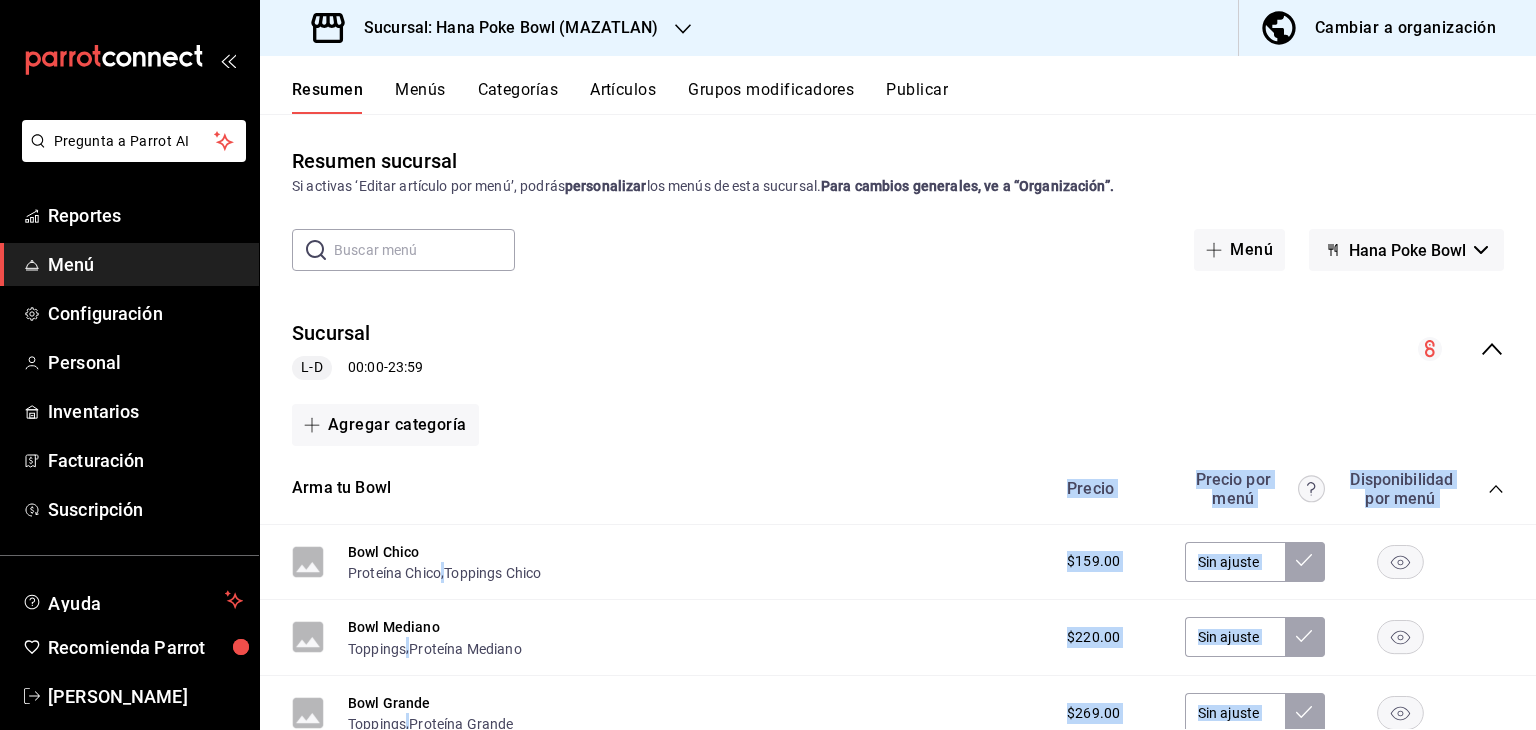 scroll, scrollTop: 3, scrollLeft: 0, axis: vertical 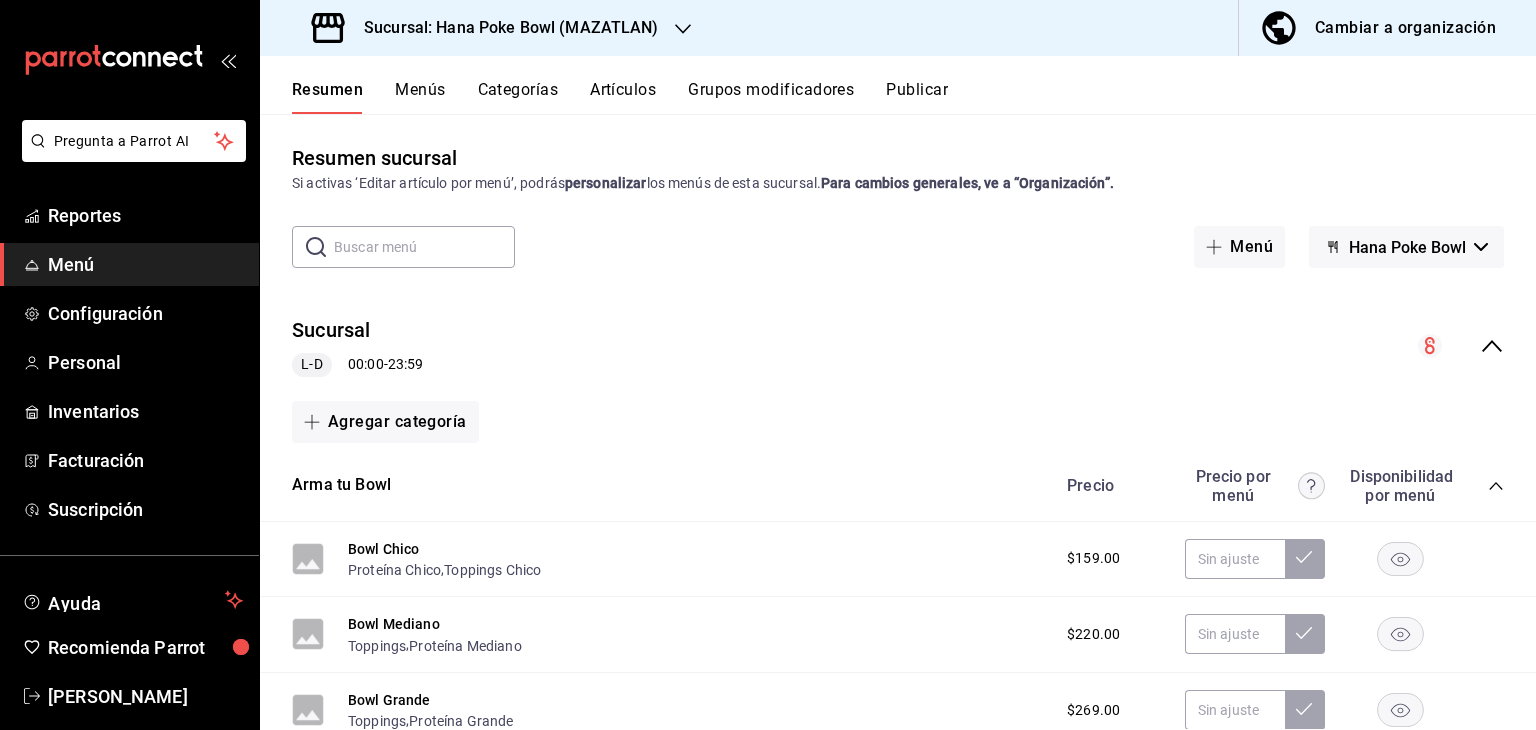 drag, startPoint x: 816, startPoint y: 319, endPoint x: 825, endPoint y: 325, distance: 10.816654 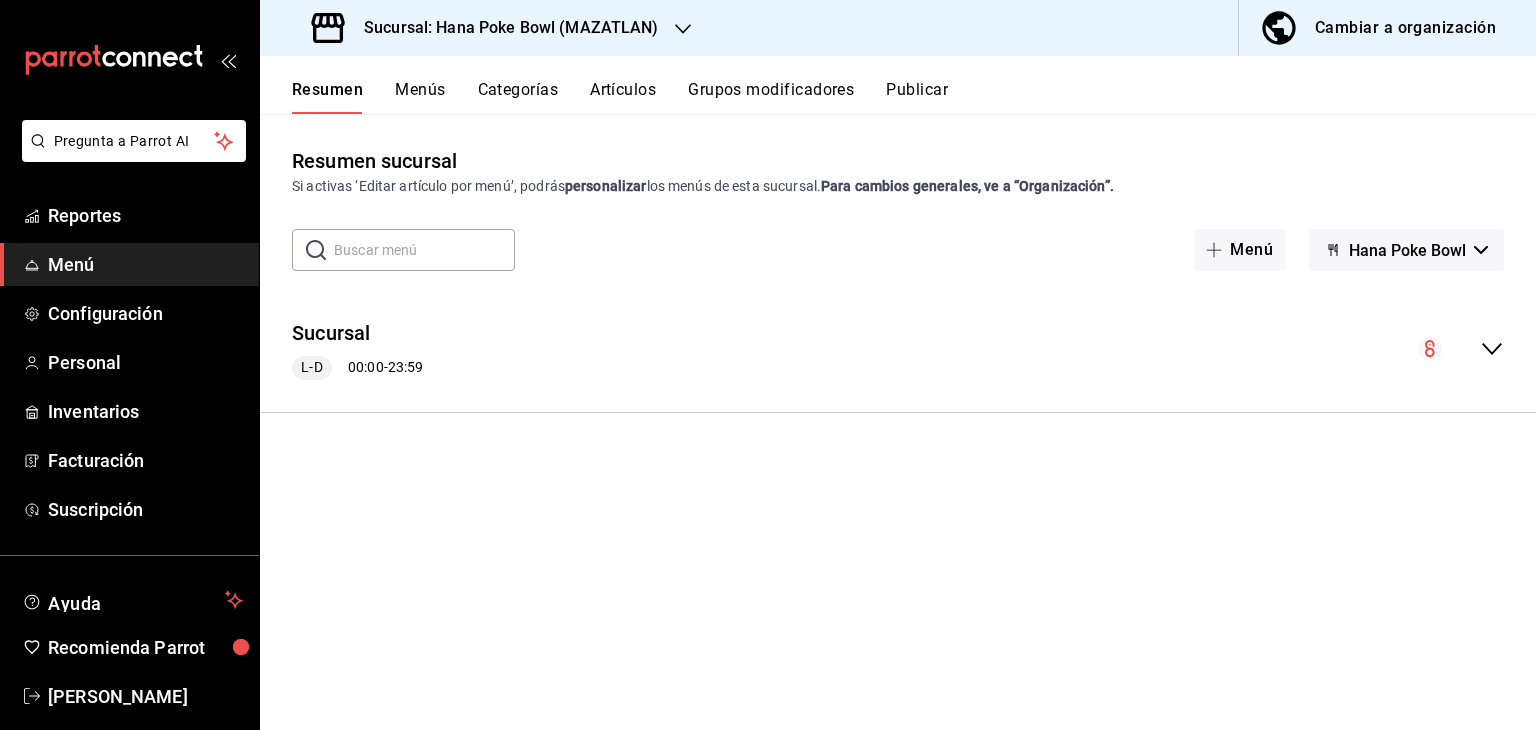 scroll, scrollTop: 0, scrollLeft: 0, axis: both 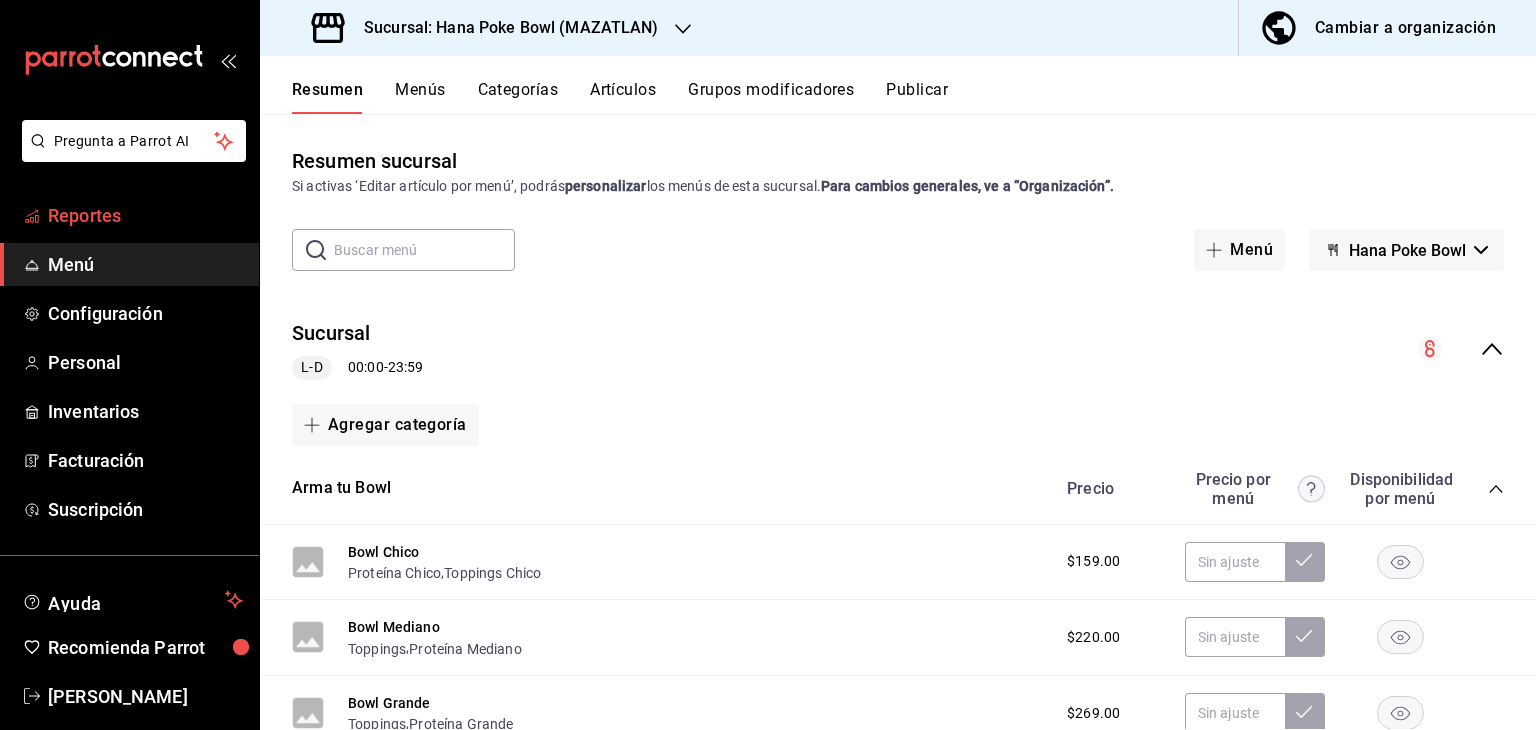 click on "Reportes" at bounding box center [145, 215] 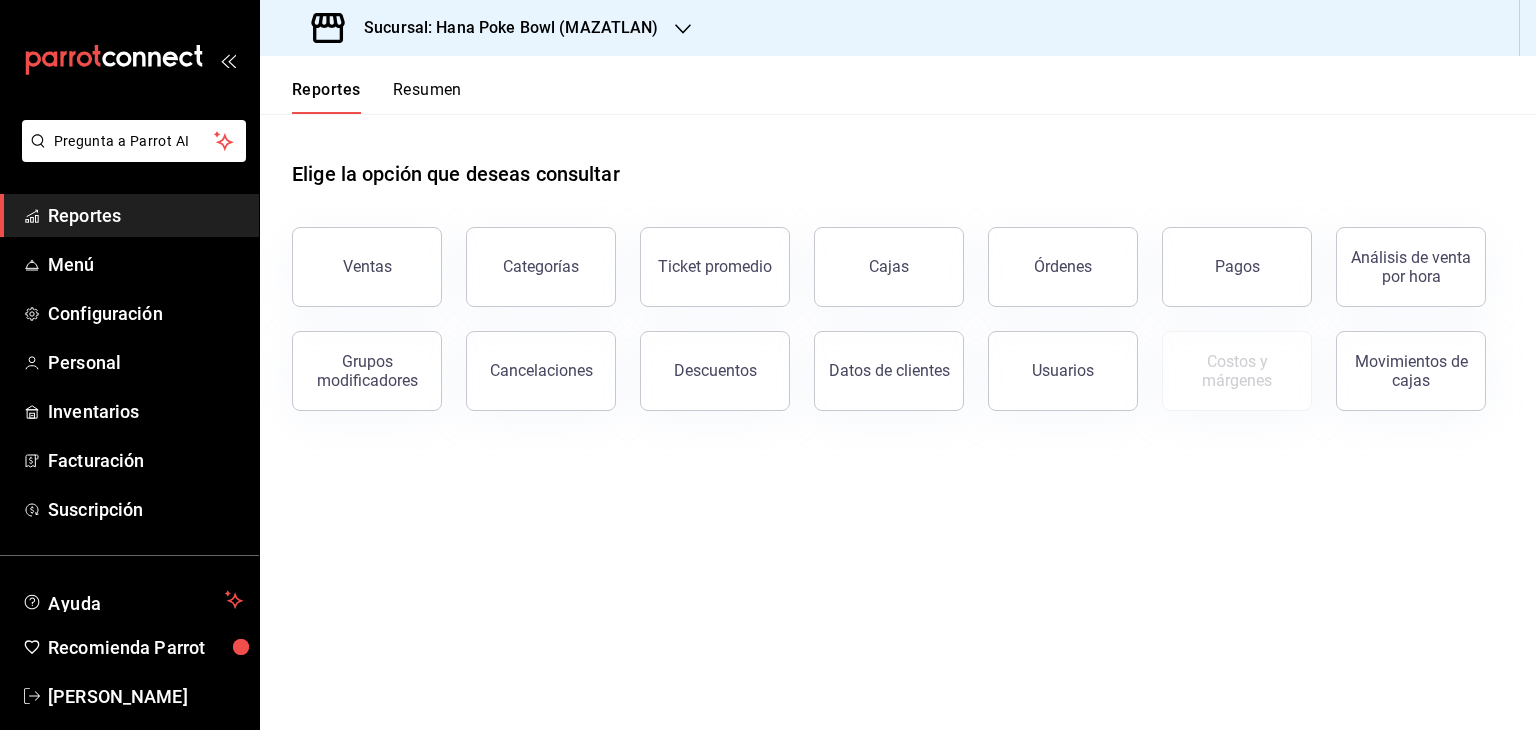 click on "Resumen" at bounding box center (427, 97) 